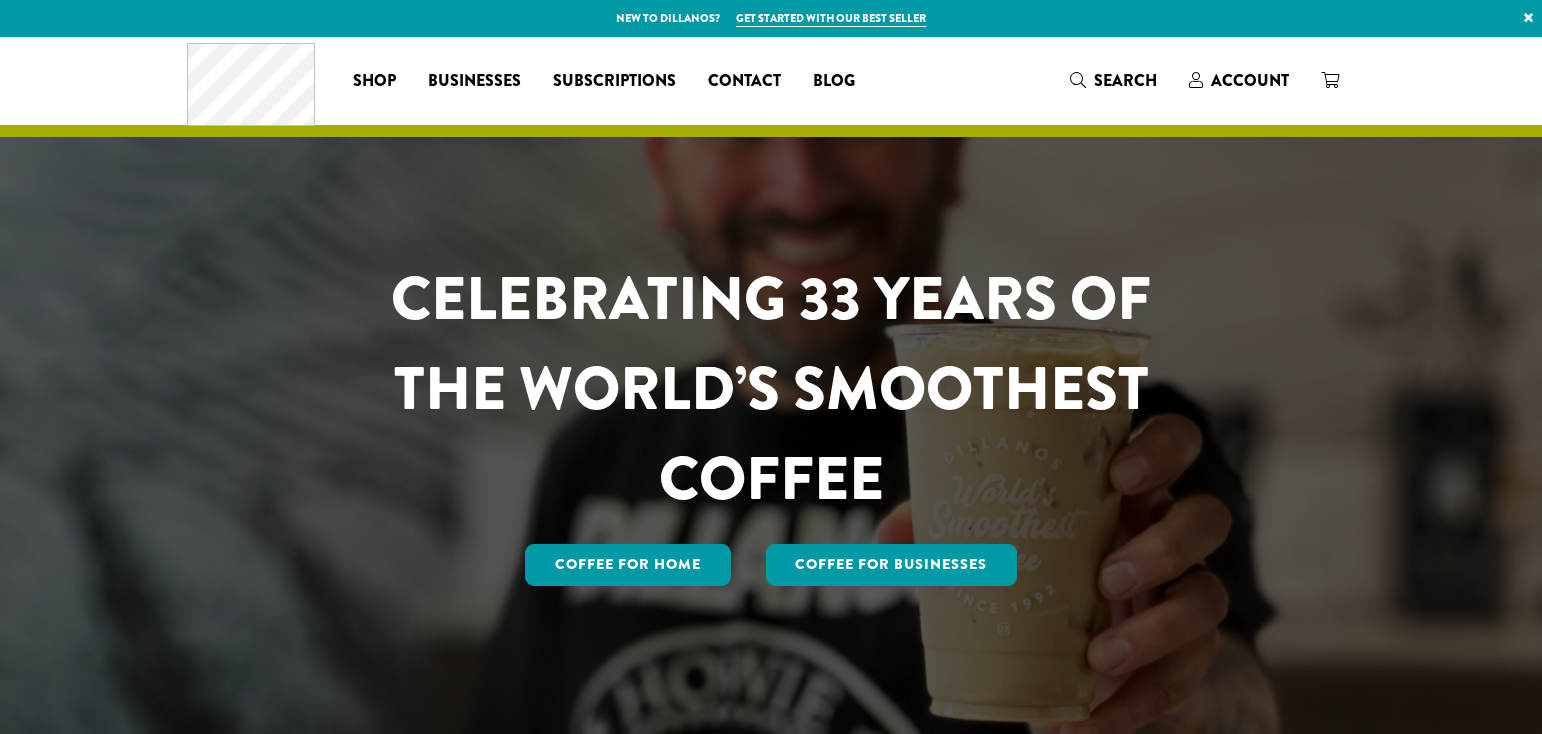 scroll, scrollTop: 0, scrollLeft: 0, axis: both 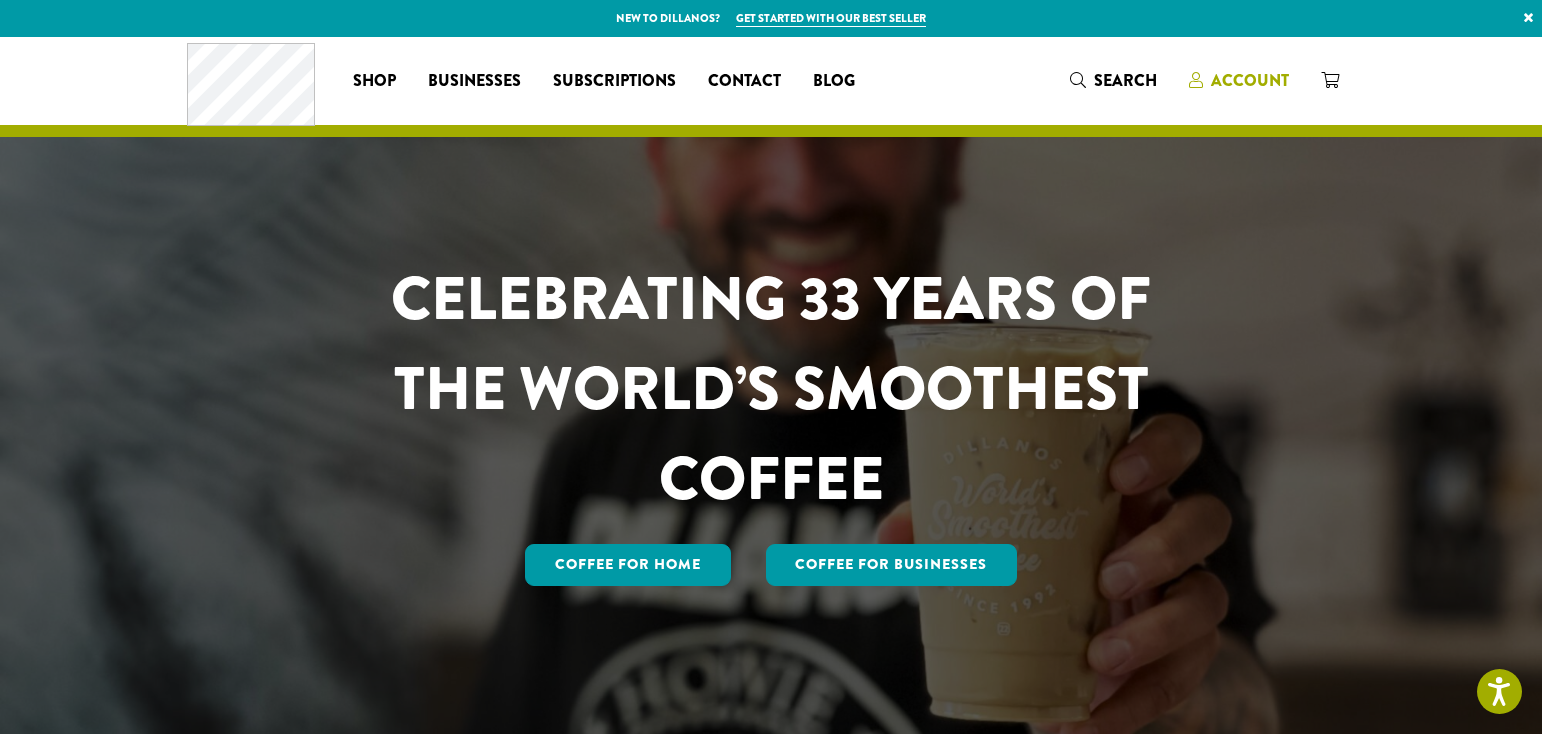 click on "Account" at bounding box center [1250, 80] 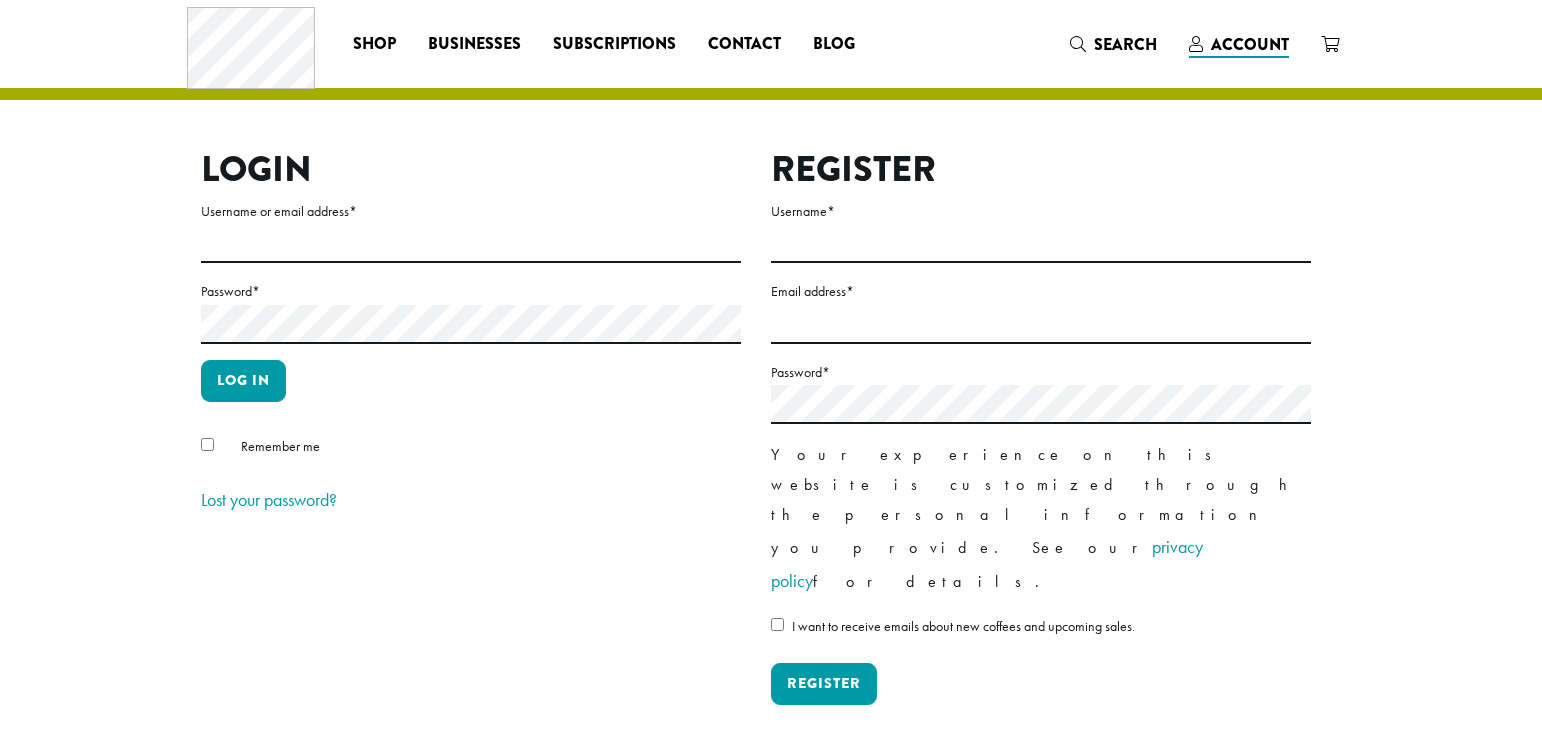 scroll, scrollTop: 0, scrollLeft: 0, axis: both 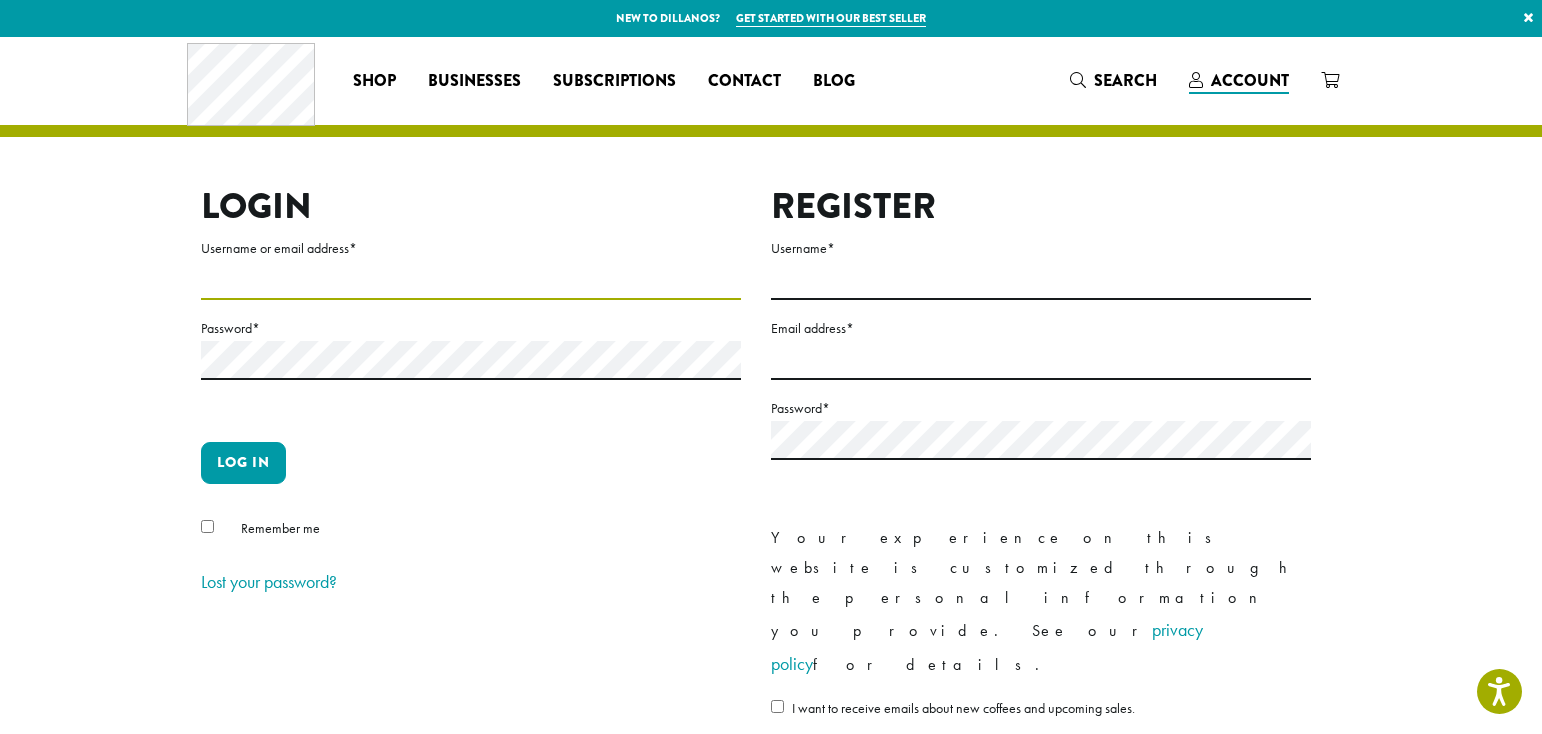 type on "**********" 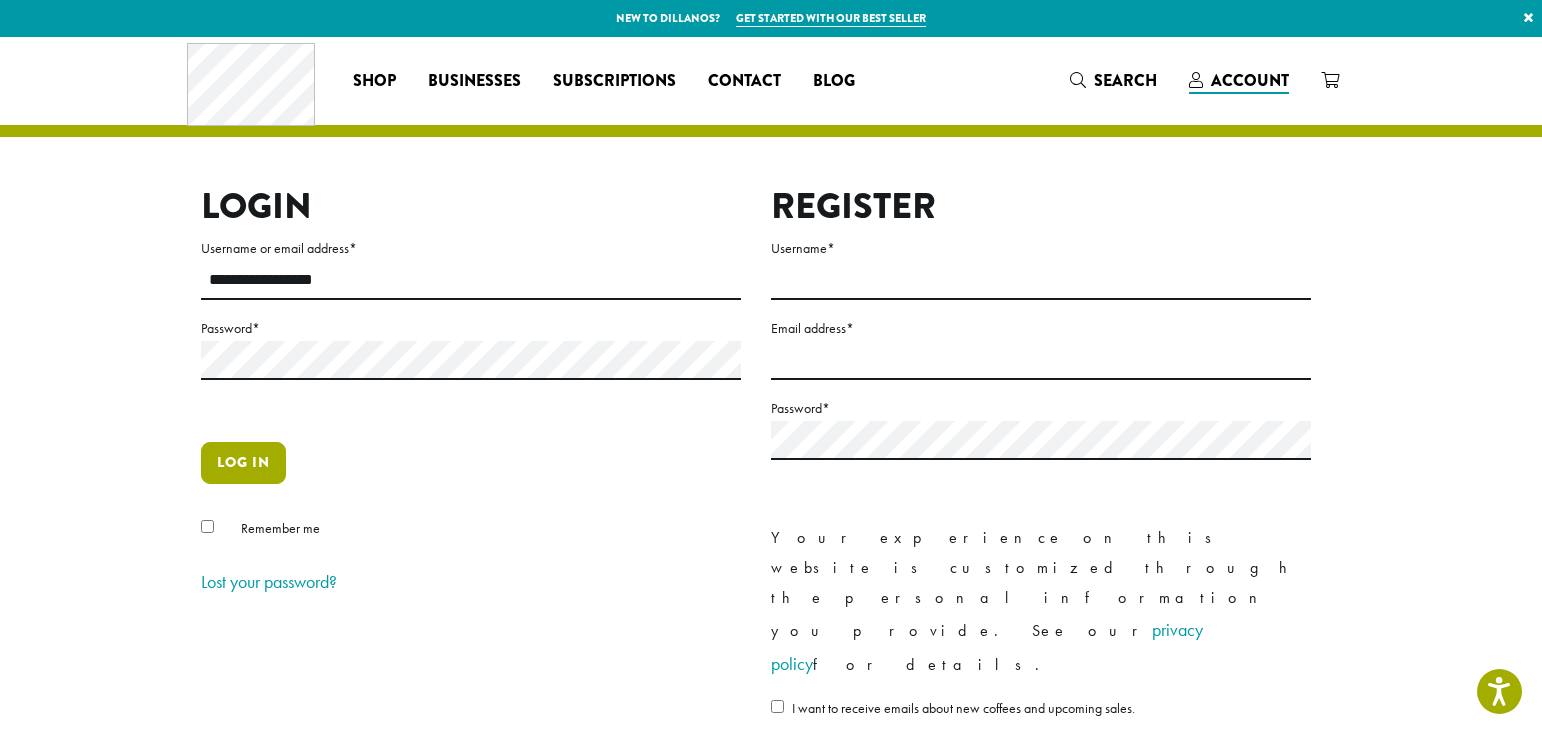click on "Log in" at bounding box center [243, 463] 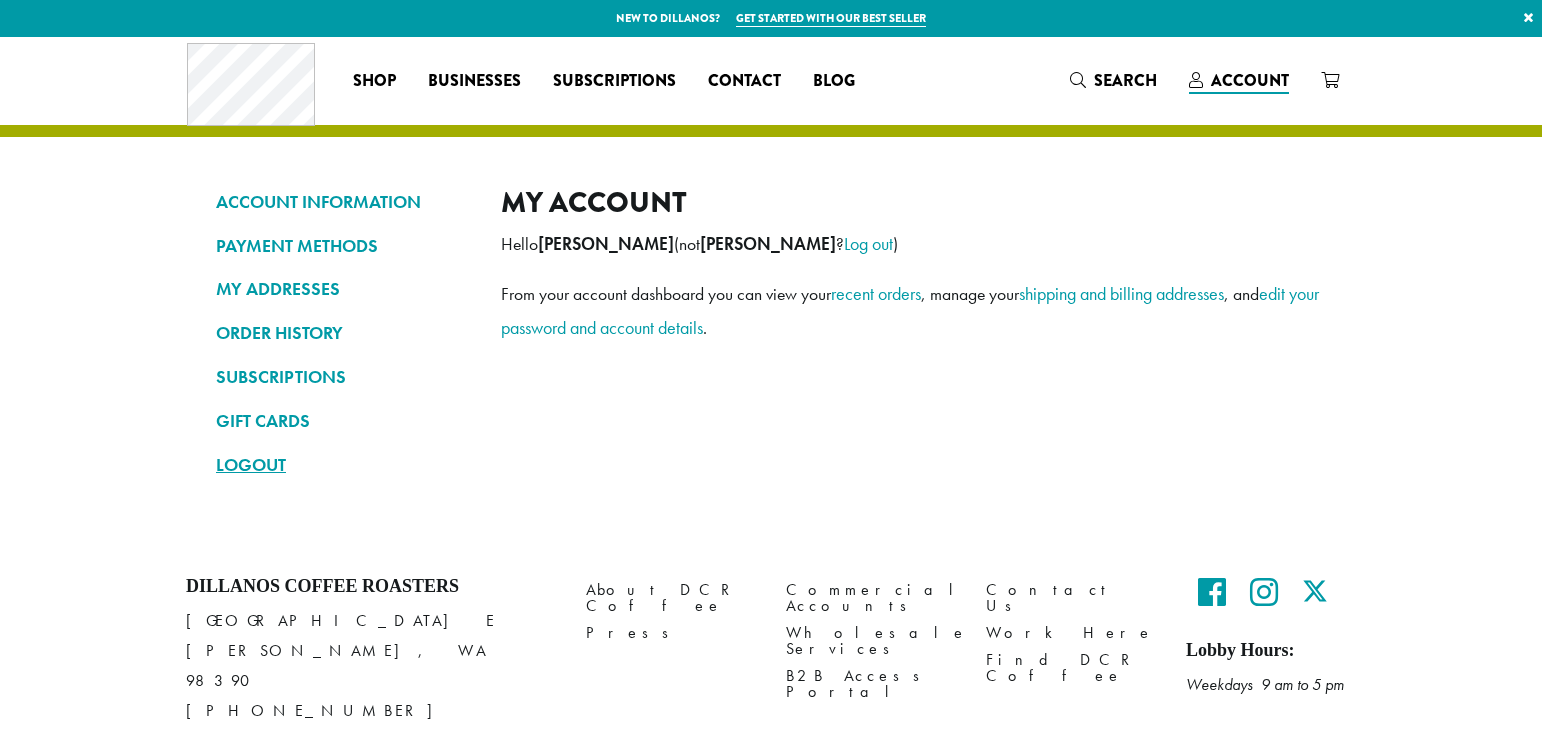 scroll, scrollTop: 0, scrollLeft: 0, axis: both 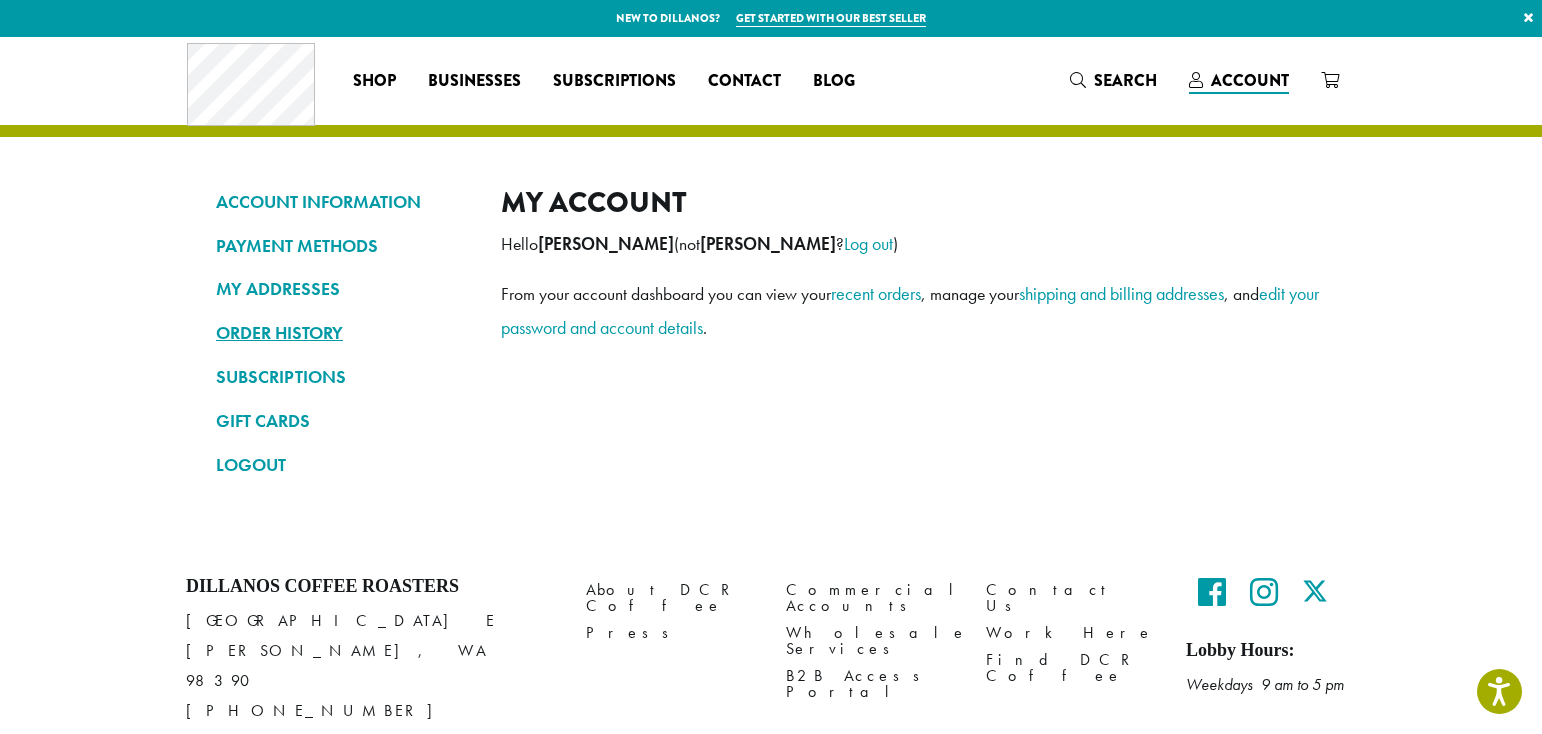 click on "ORDER HISTORY" at bounding box center [343, 333] 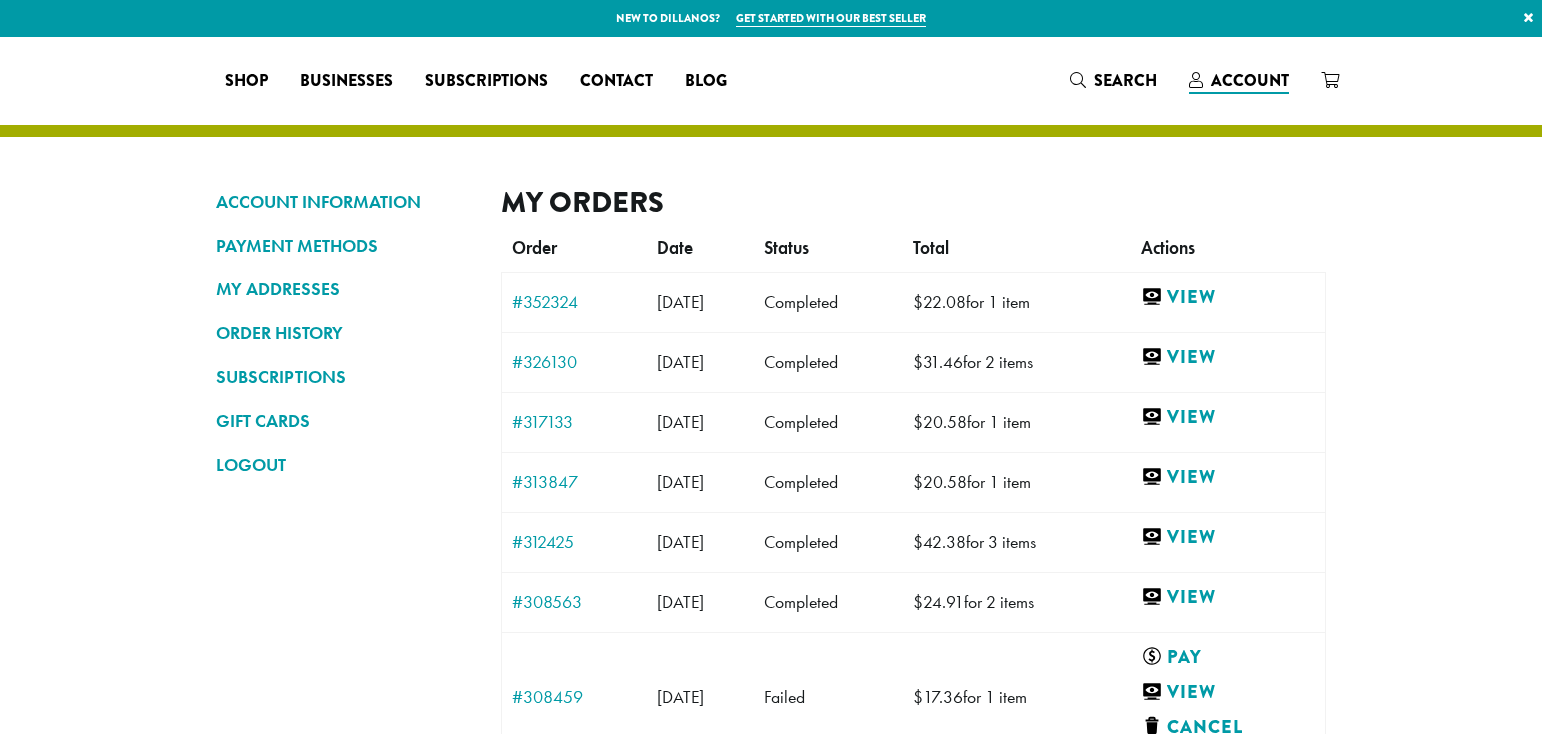 scroll, scrollTop: 0, scrollLeft: 0, axis: both 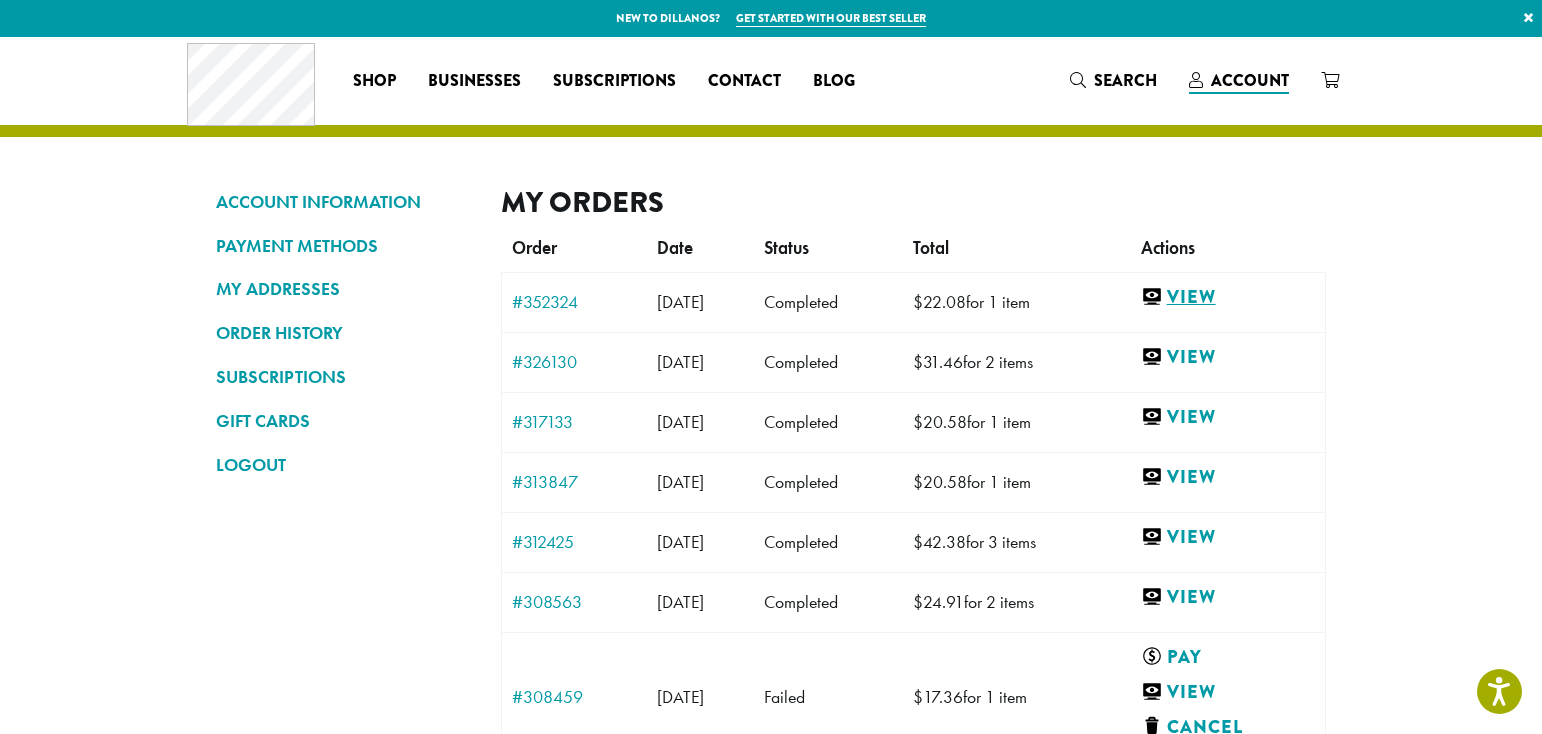 click on "View" at bounding box center (1228, 297) 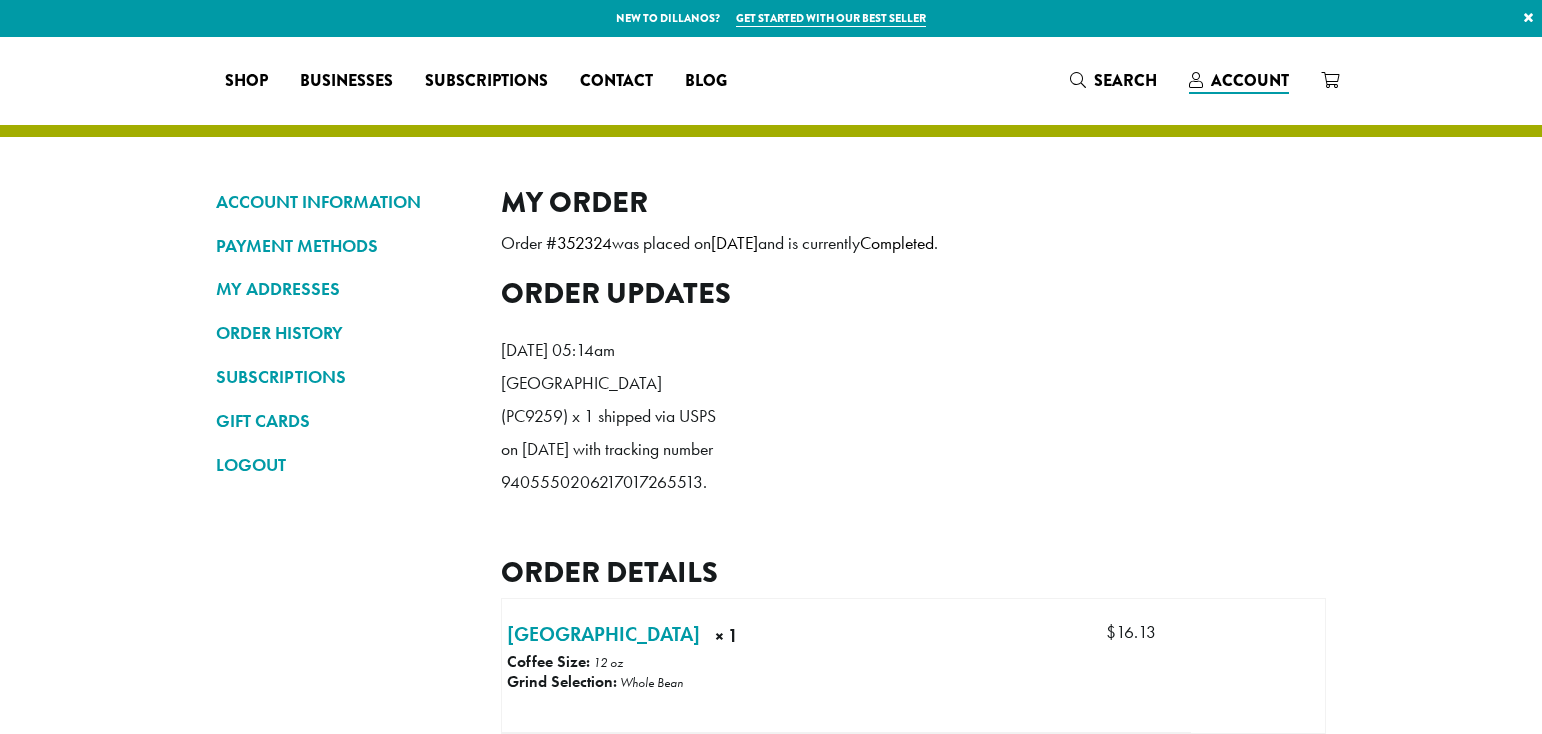 scroll, scrollTop: 0, scrollLeft: 0, axis: both 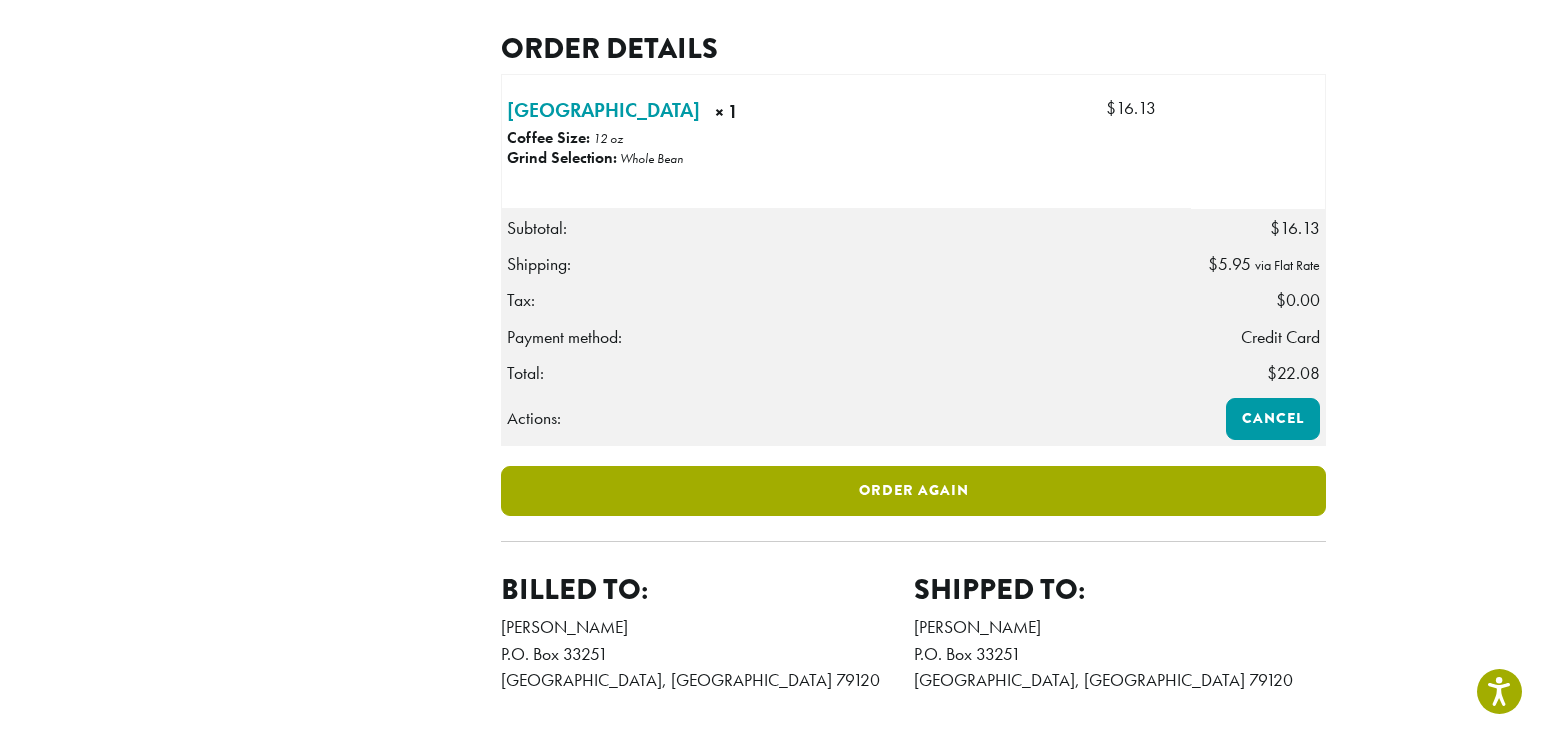 click on "Order again" at bounding box center (913, 491) 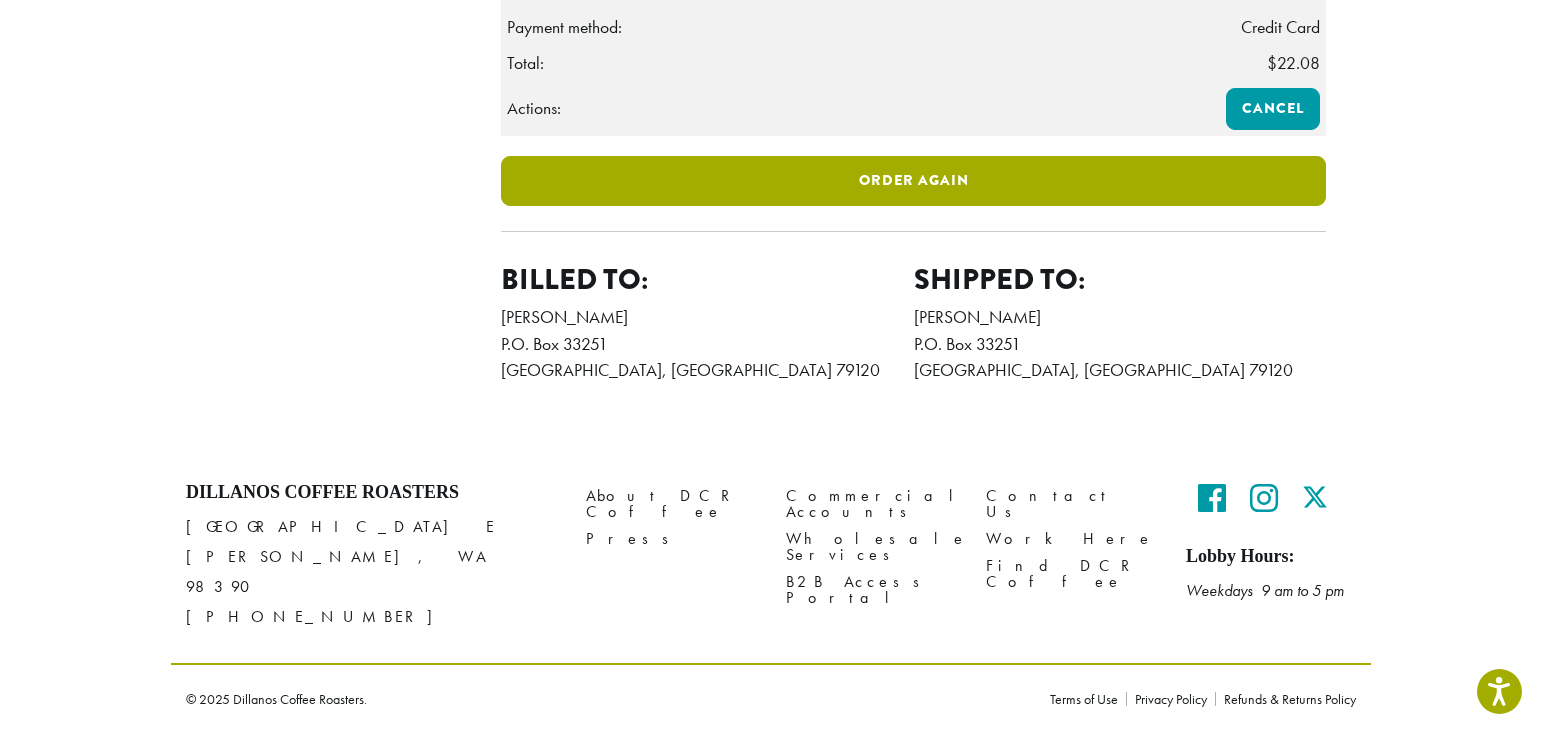 scroll, scrollTop: 838, scrollLeft: 0, axis: vertical 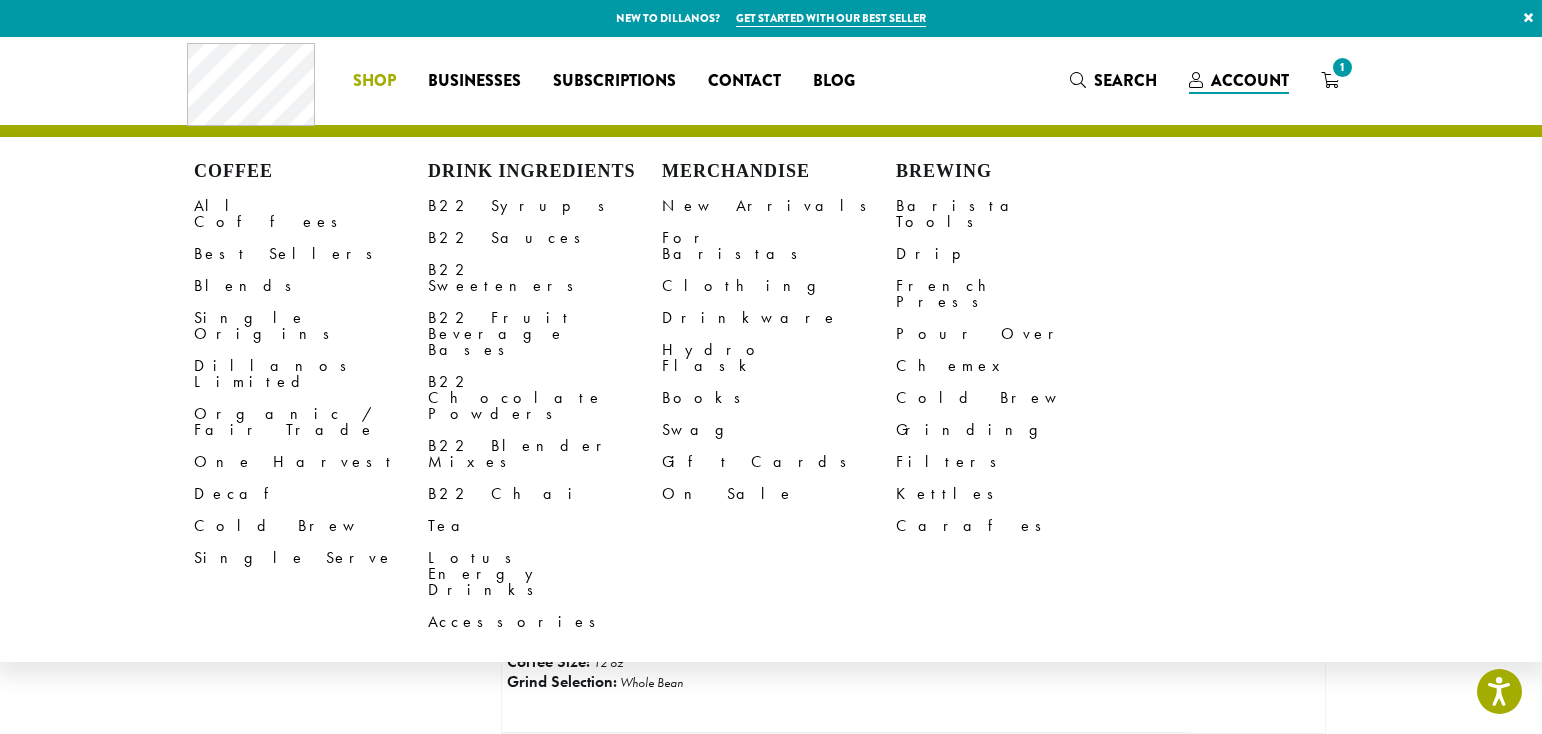 click on "Shop" at bounding box center (374, 81) 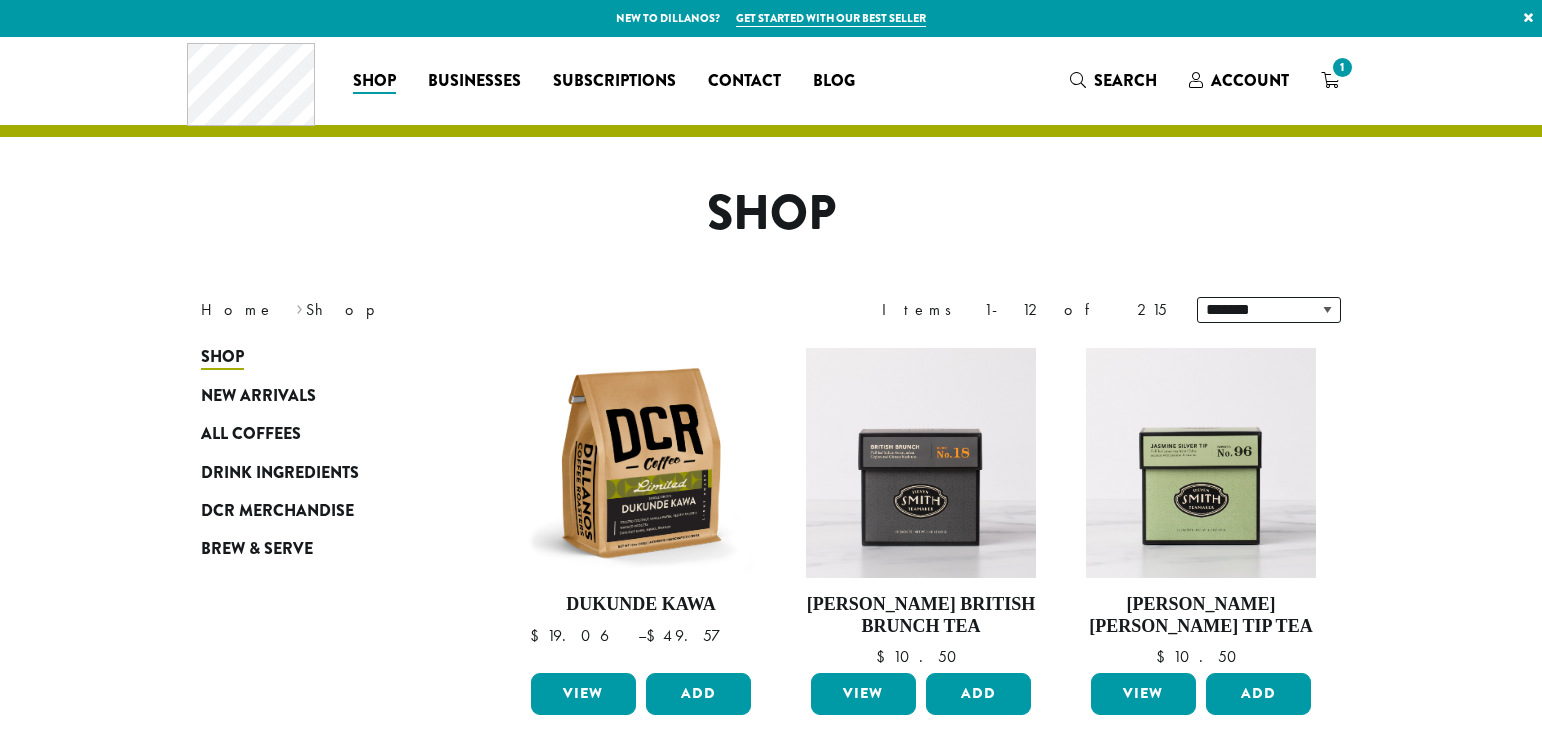 scroll, scrollTop: 0, scrollLeft: 0, axis: both 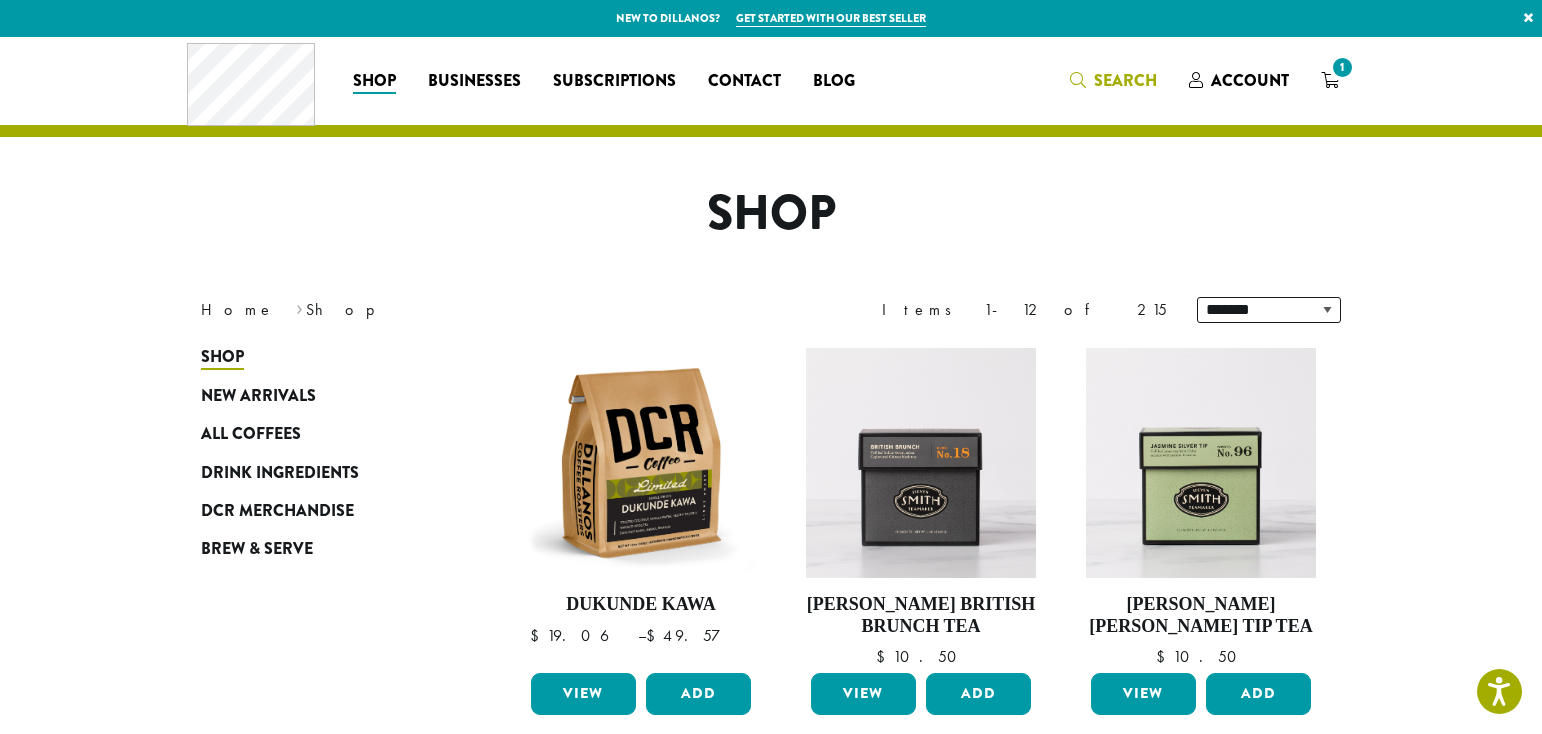 click on "Search" at bounding box center (1125, 80) 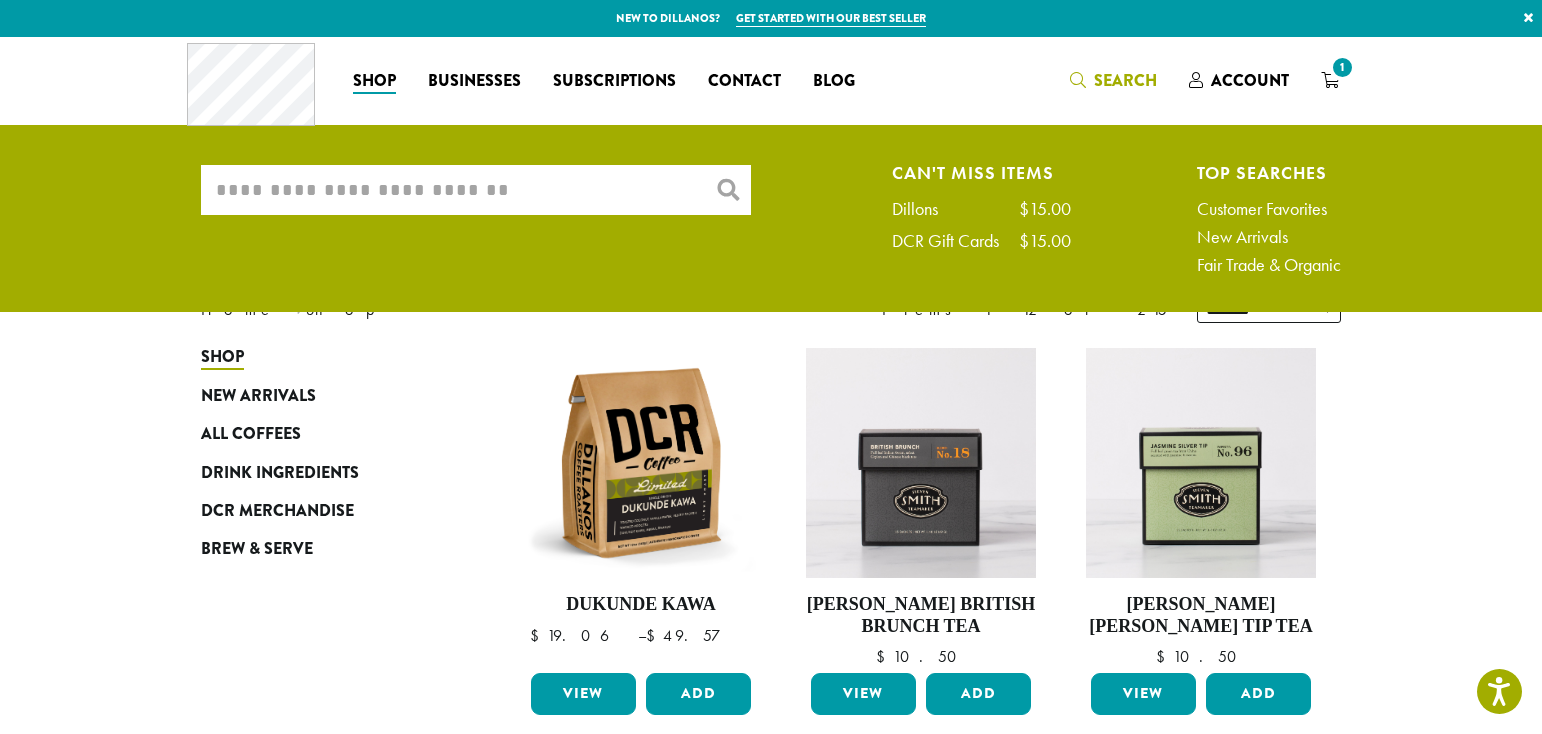 click on "What are you searching for?" at bounding box center (476, 190) 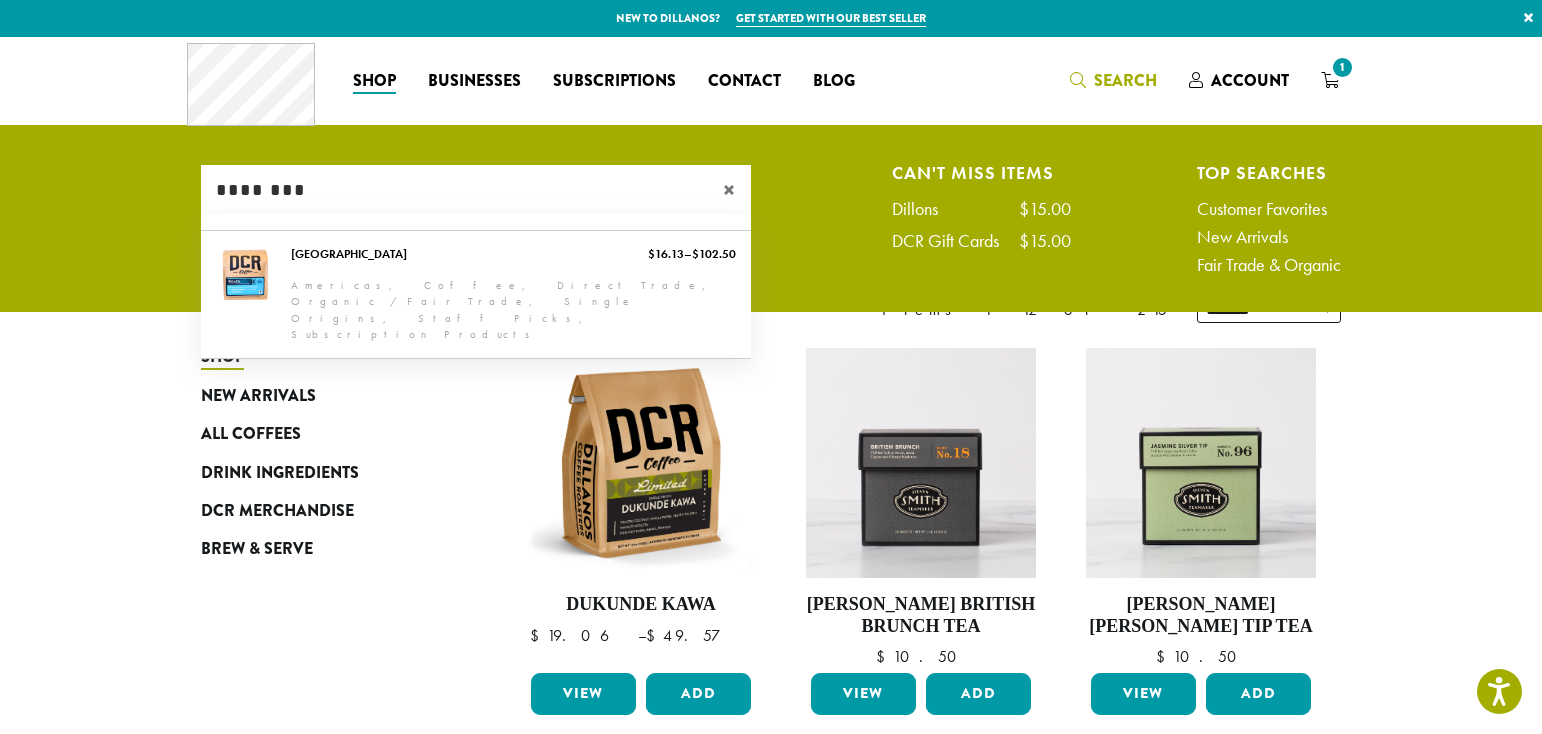 click on "********" at bounding box center (476, 190) 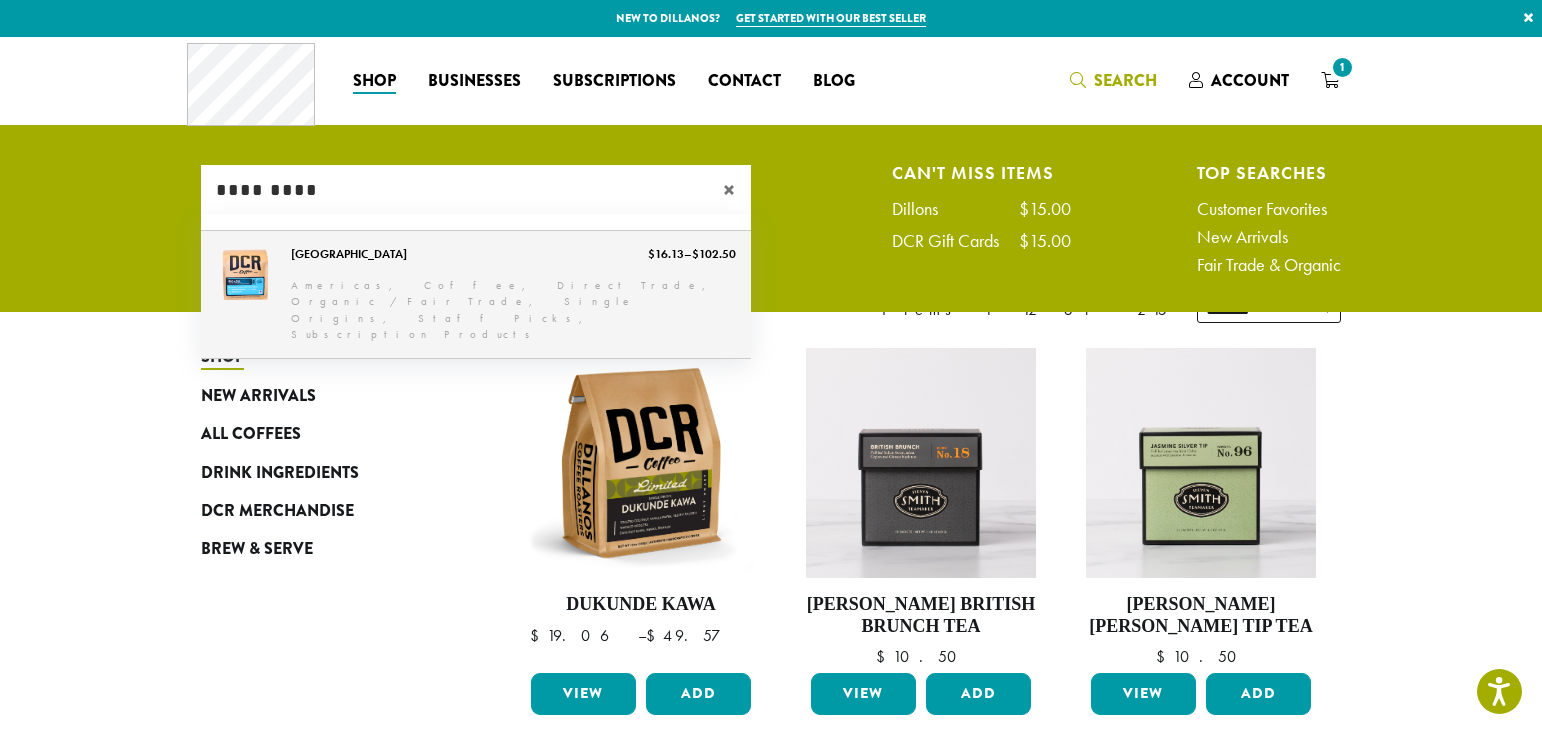 type on "*********" 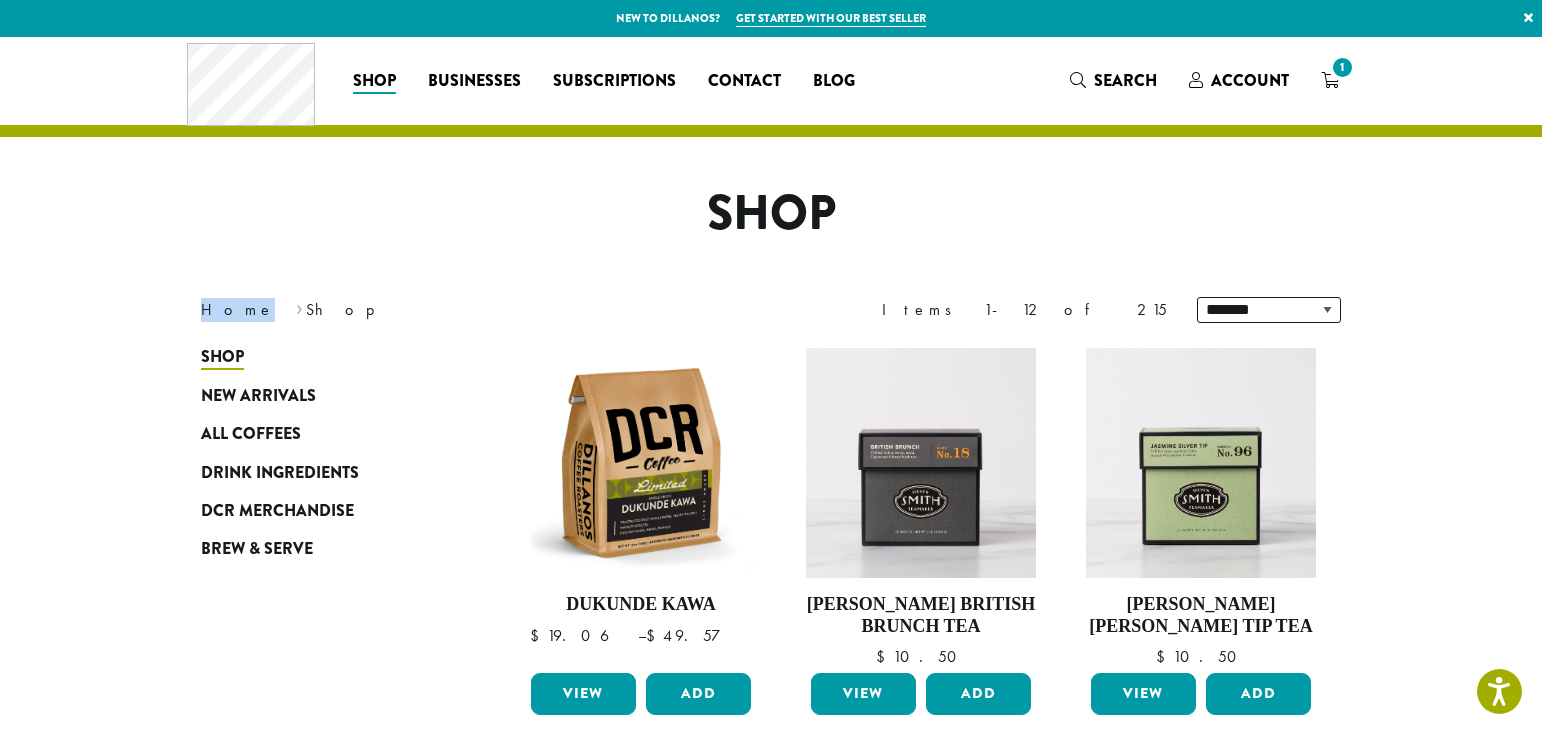 click on "**********" at bounding box center [771, 1141] 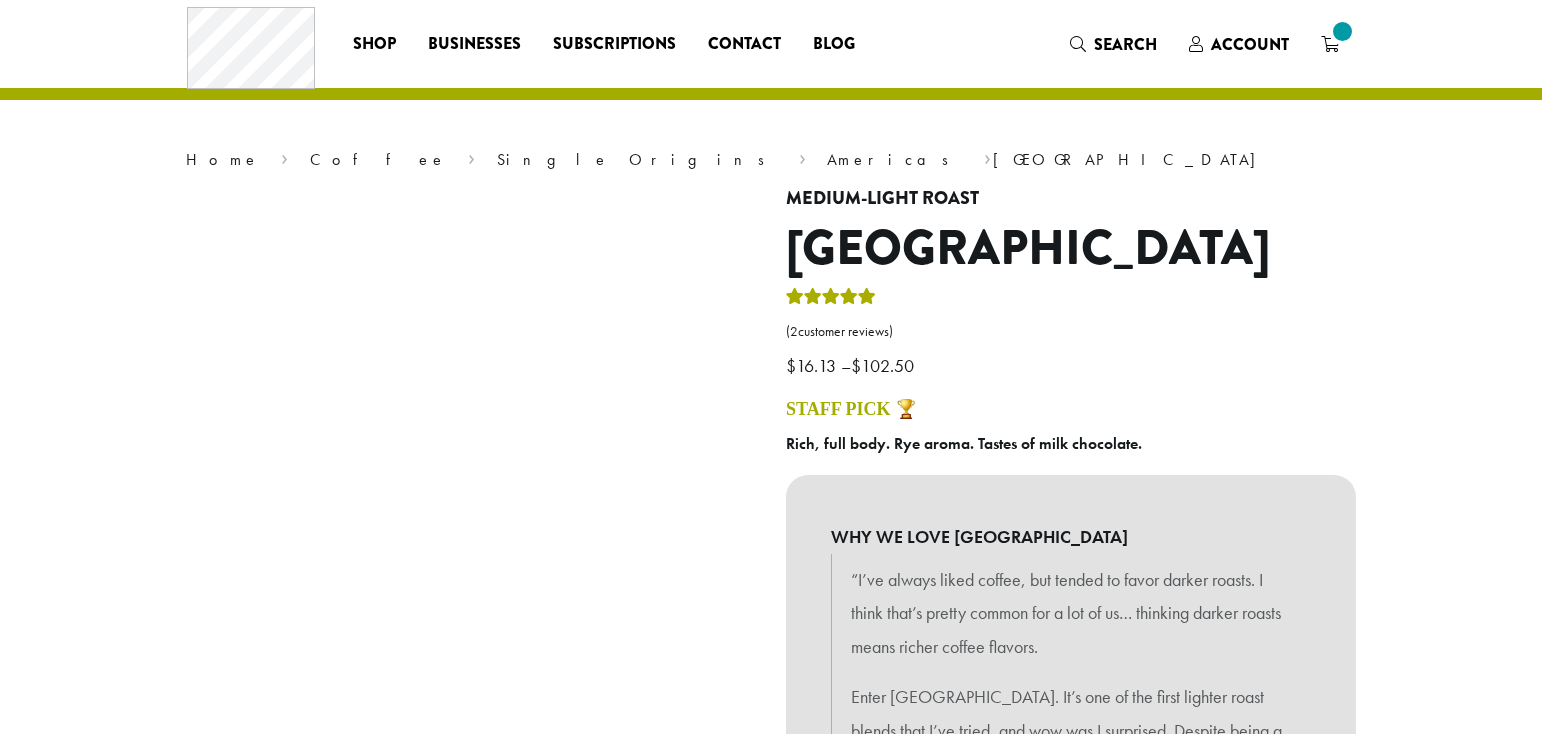 scroll, scrollTop: 0, scrollLeft: 0, axis: both 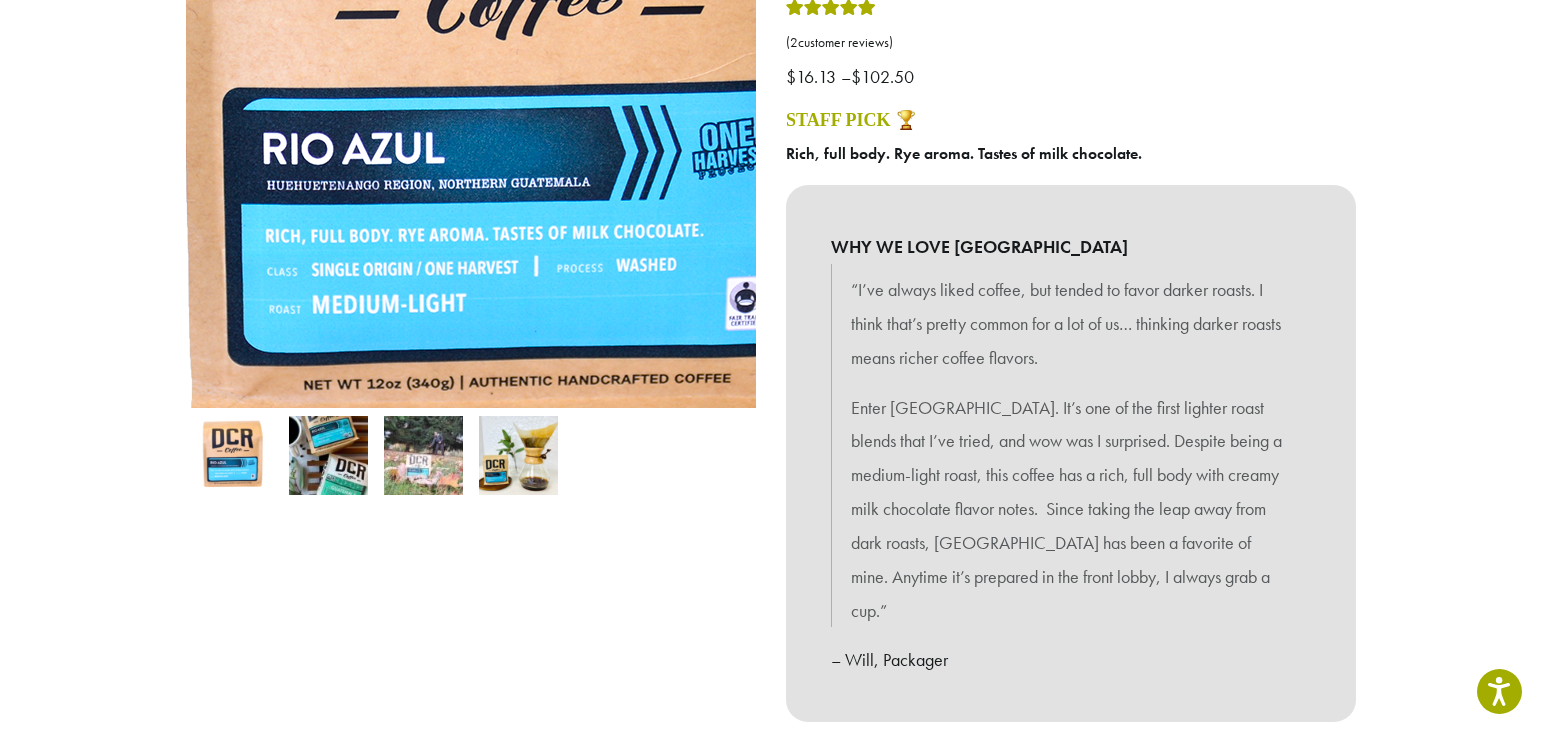 click at bounding box center [526, 67] 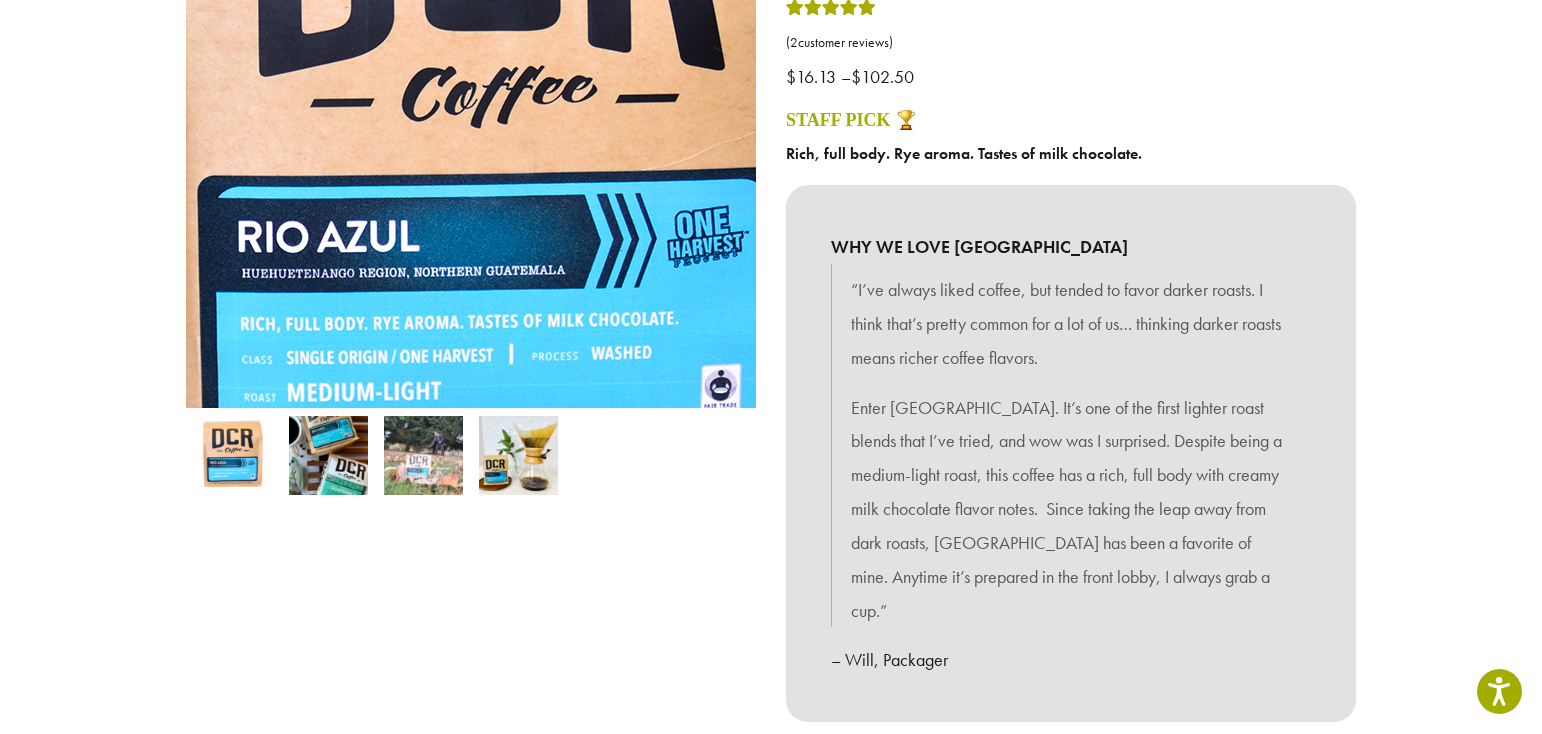 click at bounding box center (501, 155) 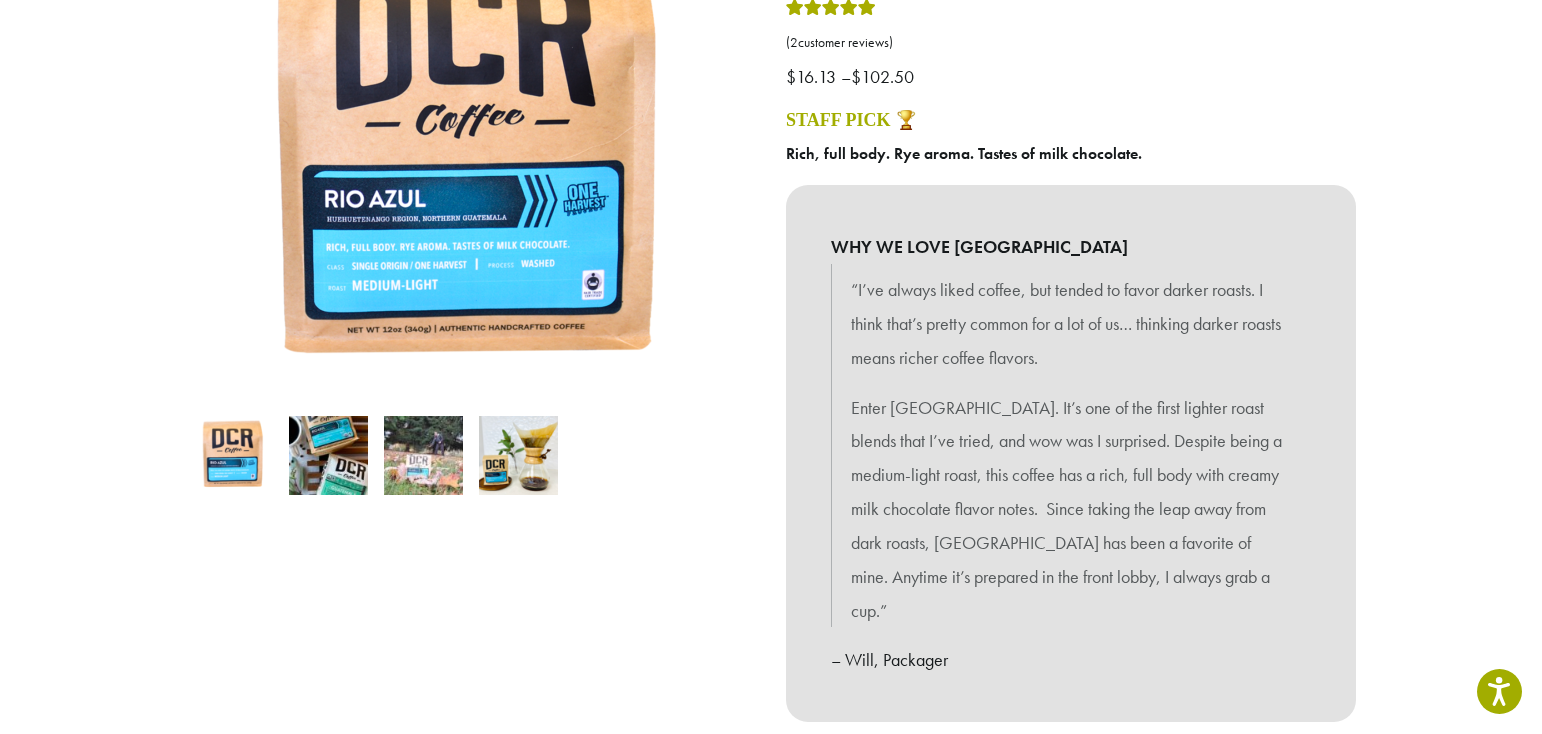 click at bounding box center (233, 455) 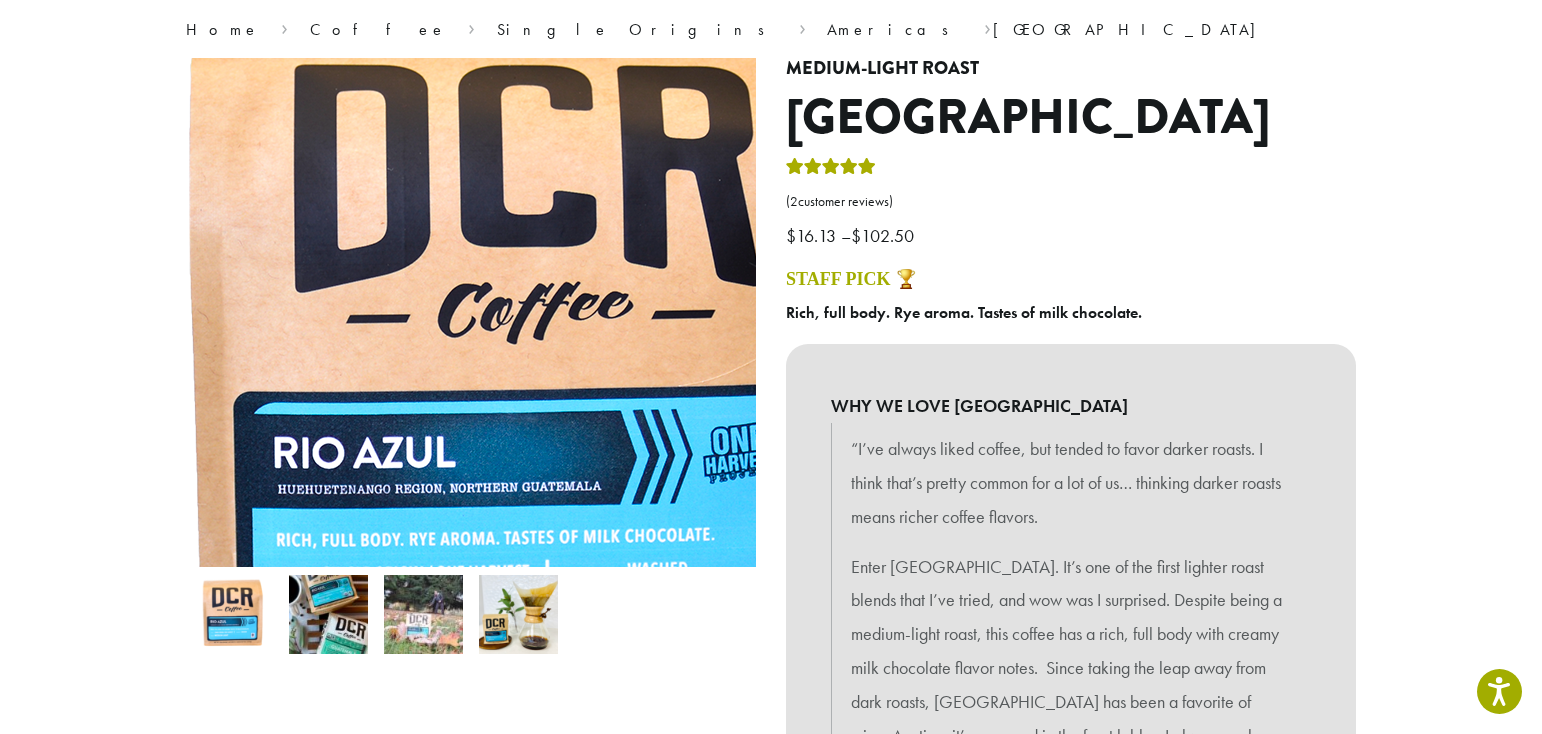 scroll, scrollTop: 168, scrollLeft: 0, axis: vertical 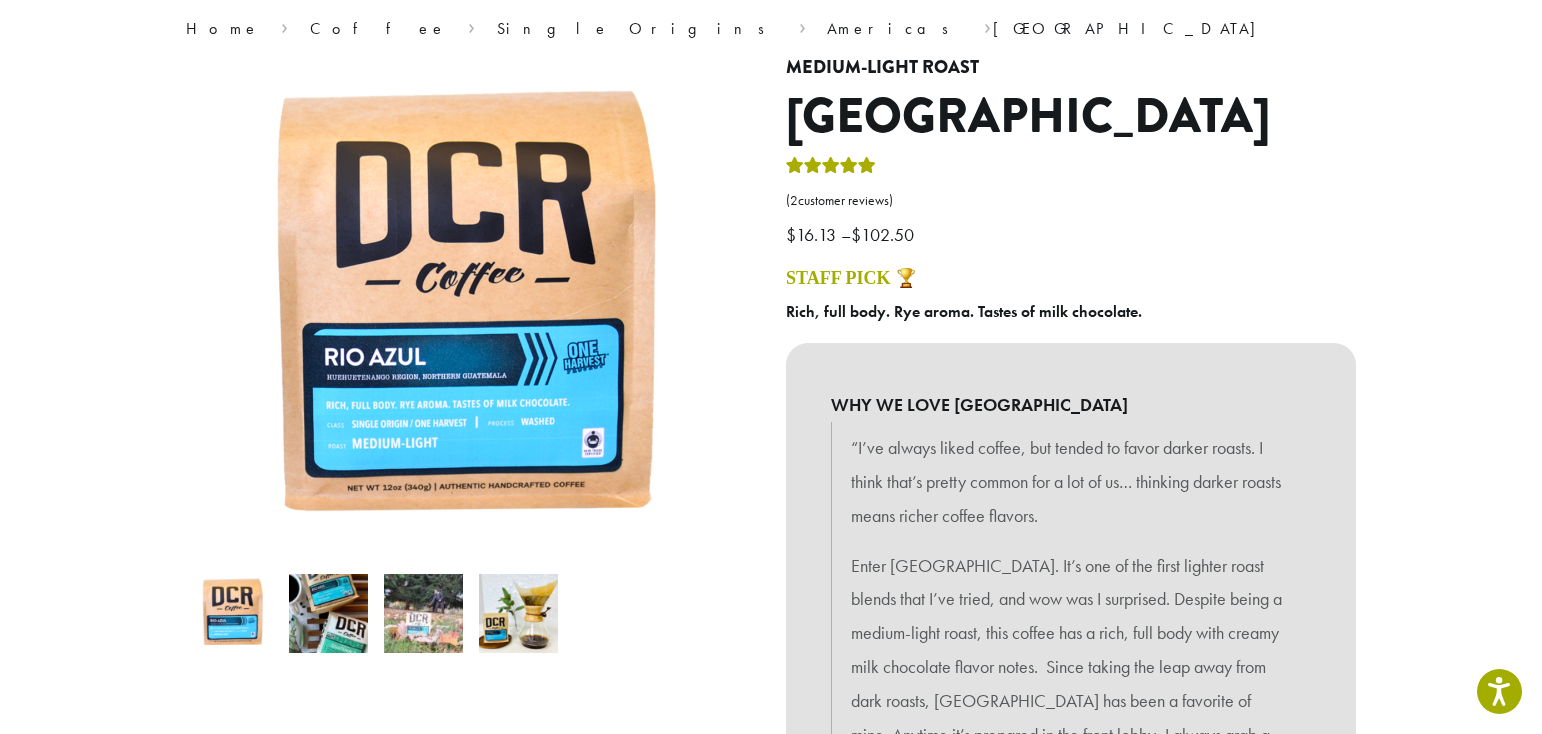 click at bounding box center [551, 117] 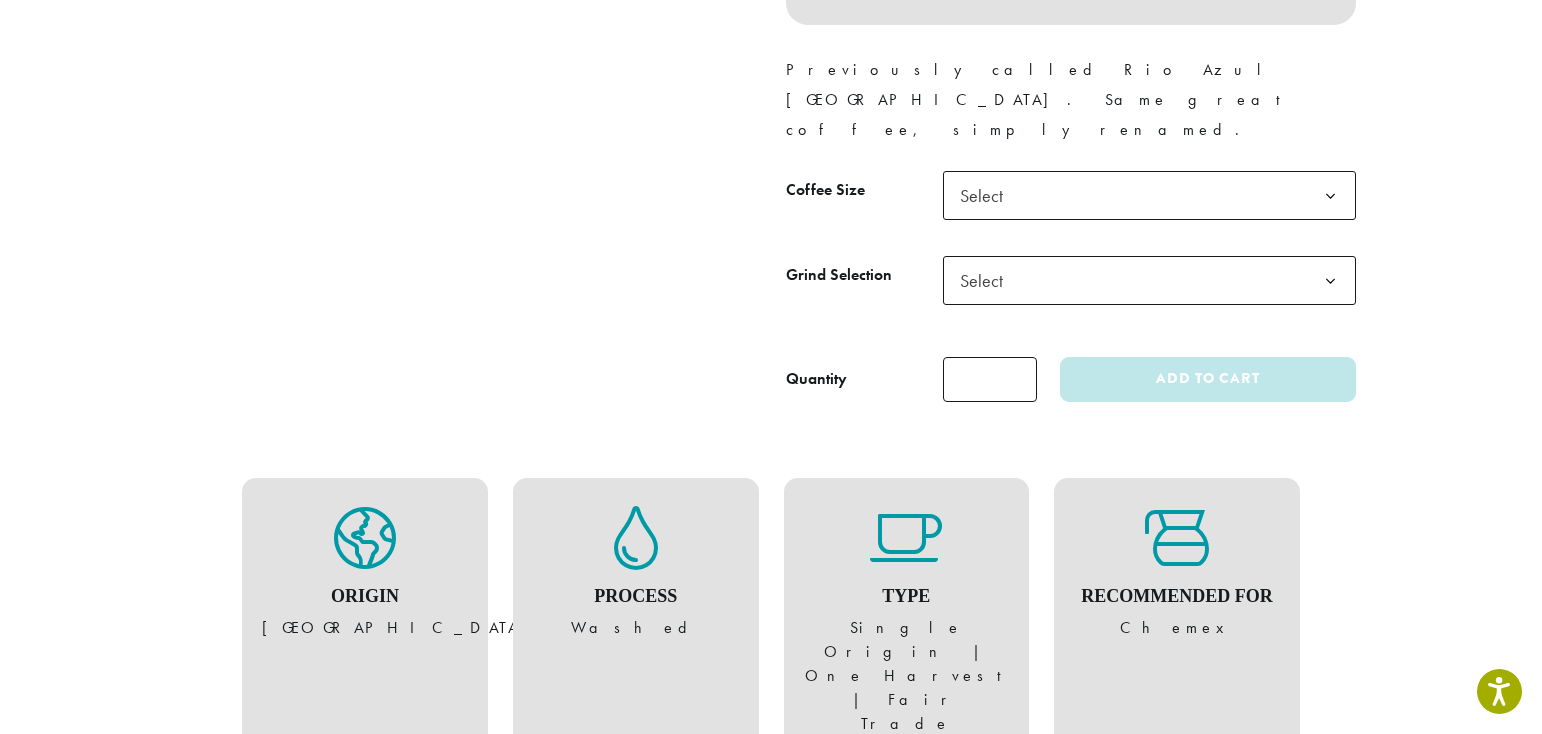 scroll, scrollTop: 1027, scrollLeft: 0, axis: vertical 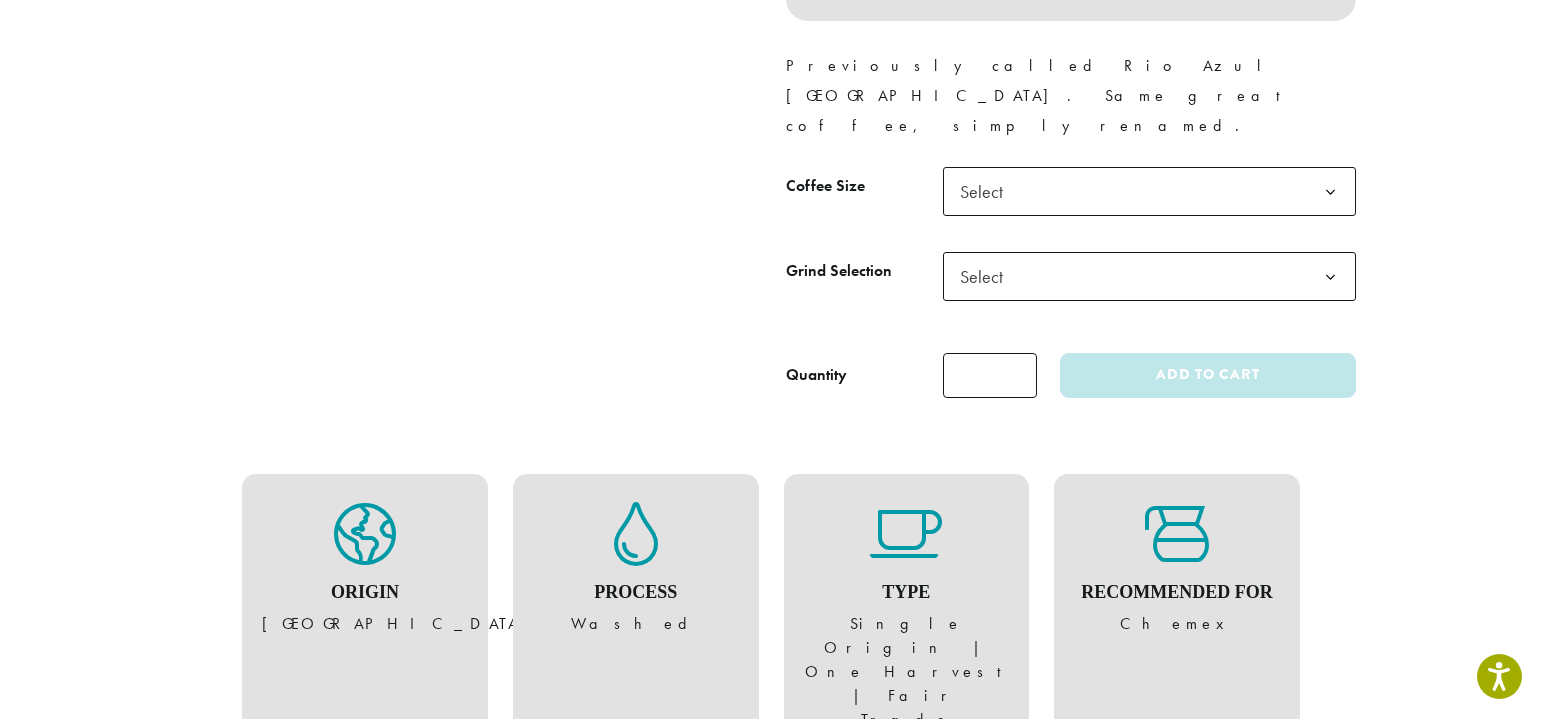 click 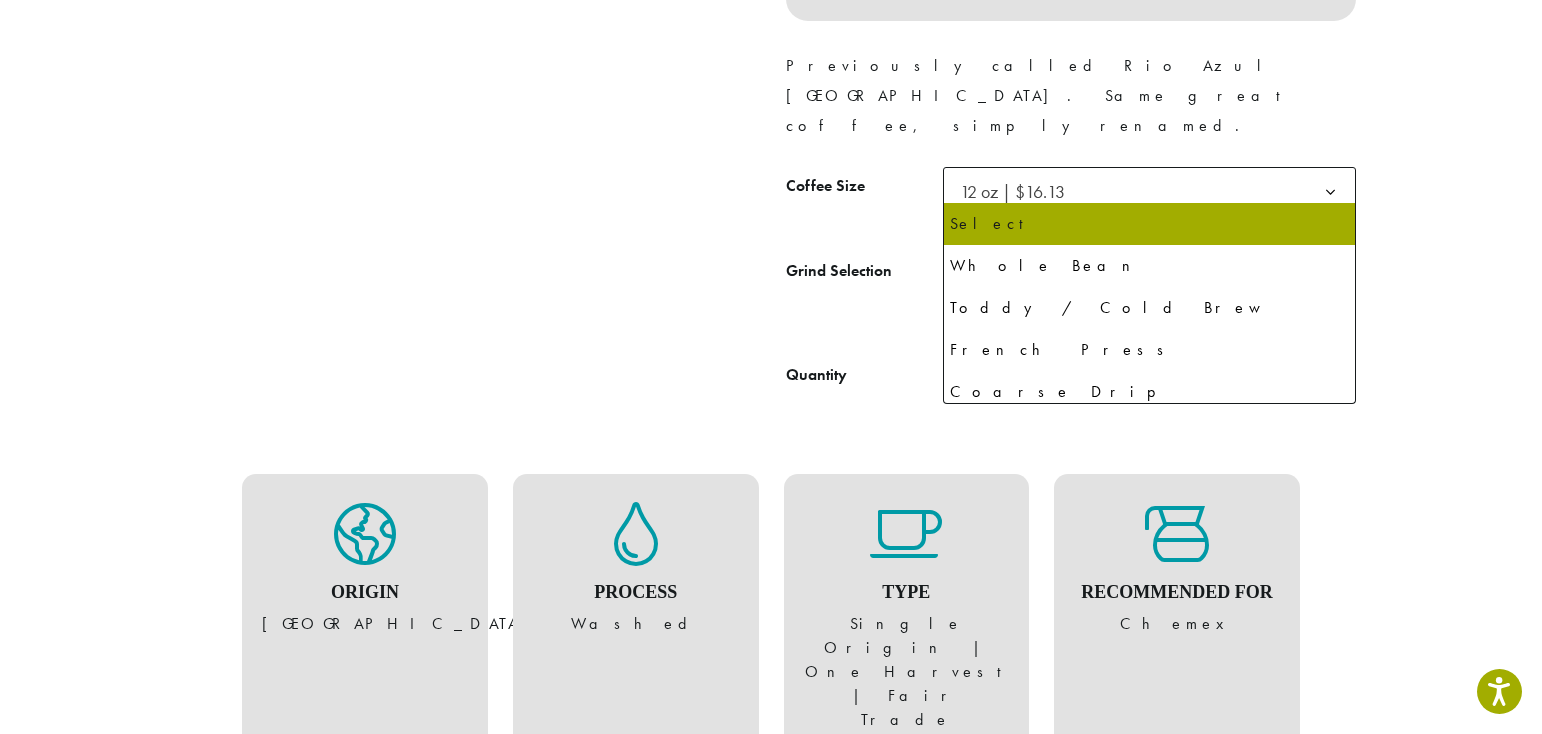click 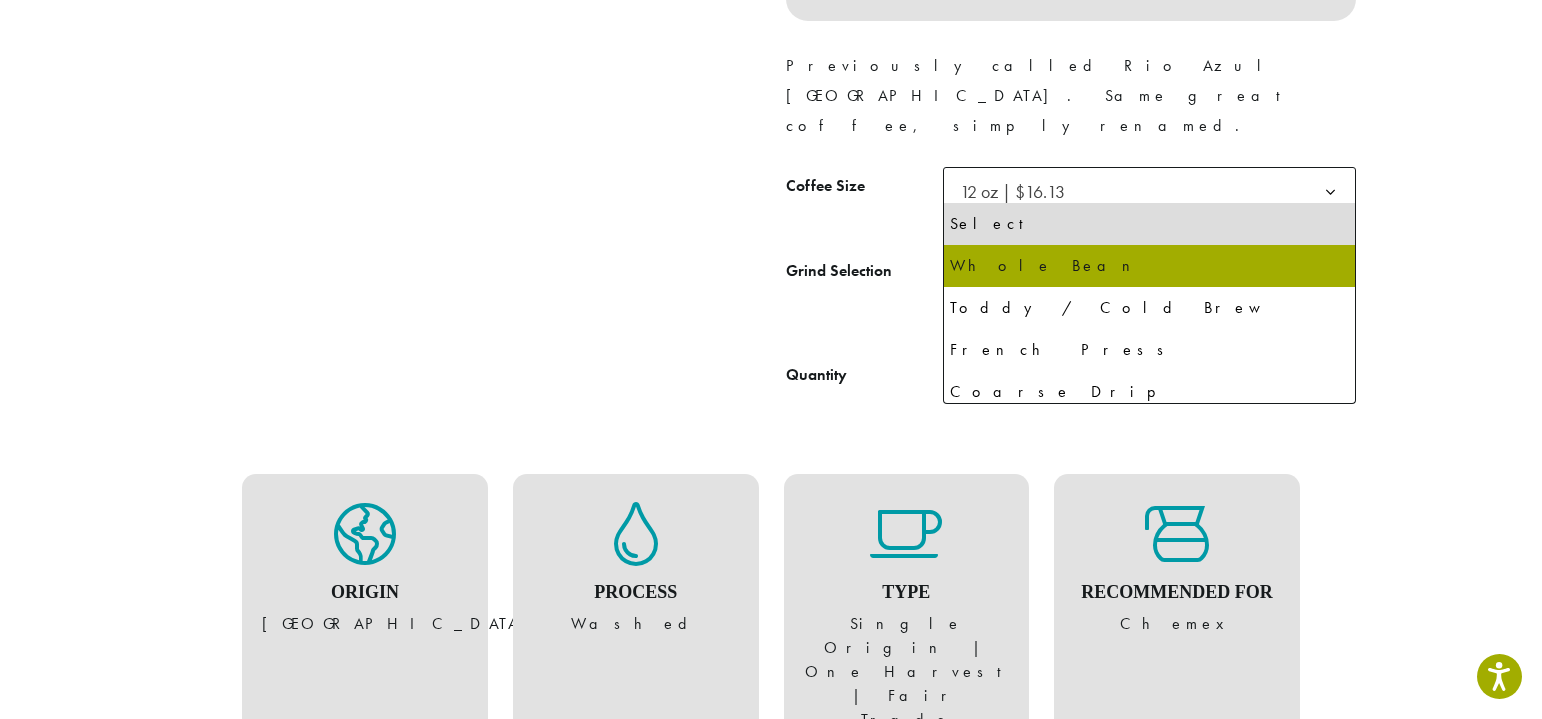 select on "*********" 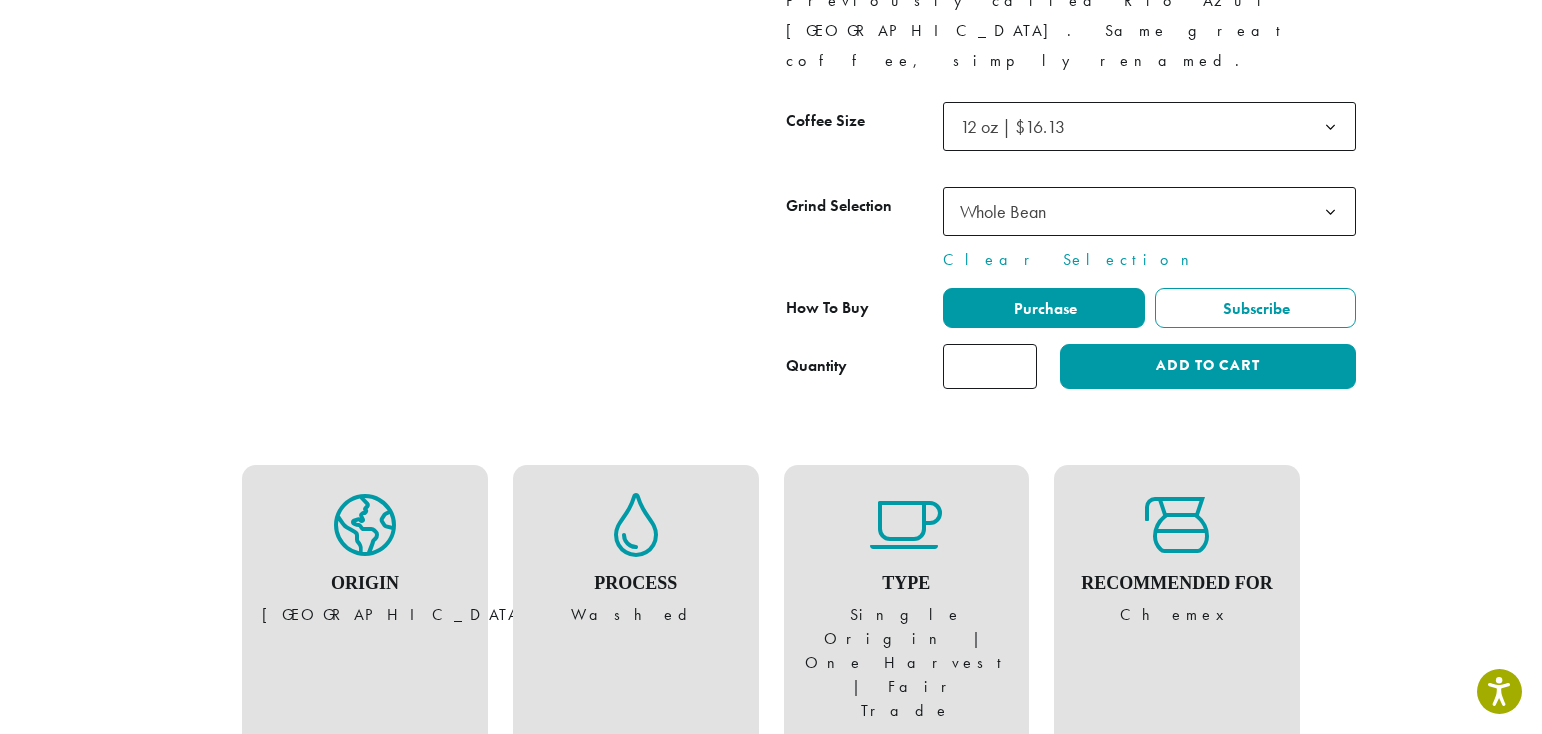 scroll, scrollTop: 1093, scrollLeft: 0, axis: vertical 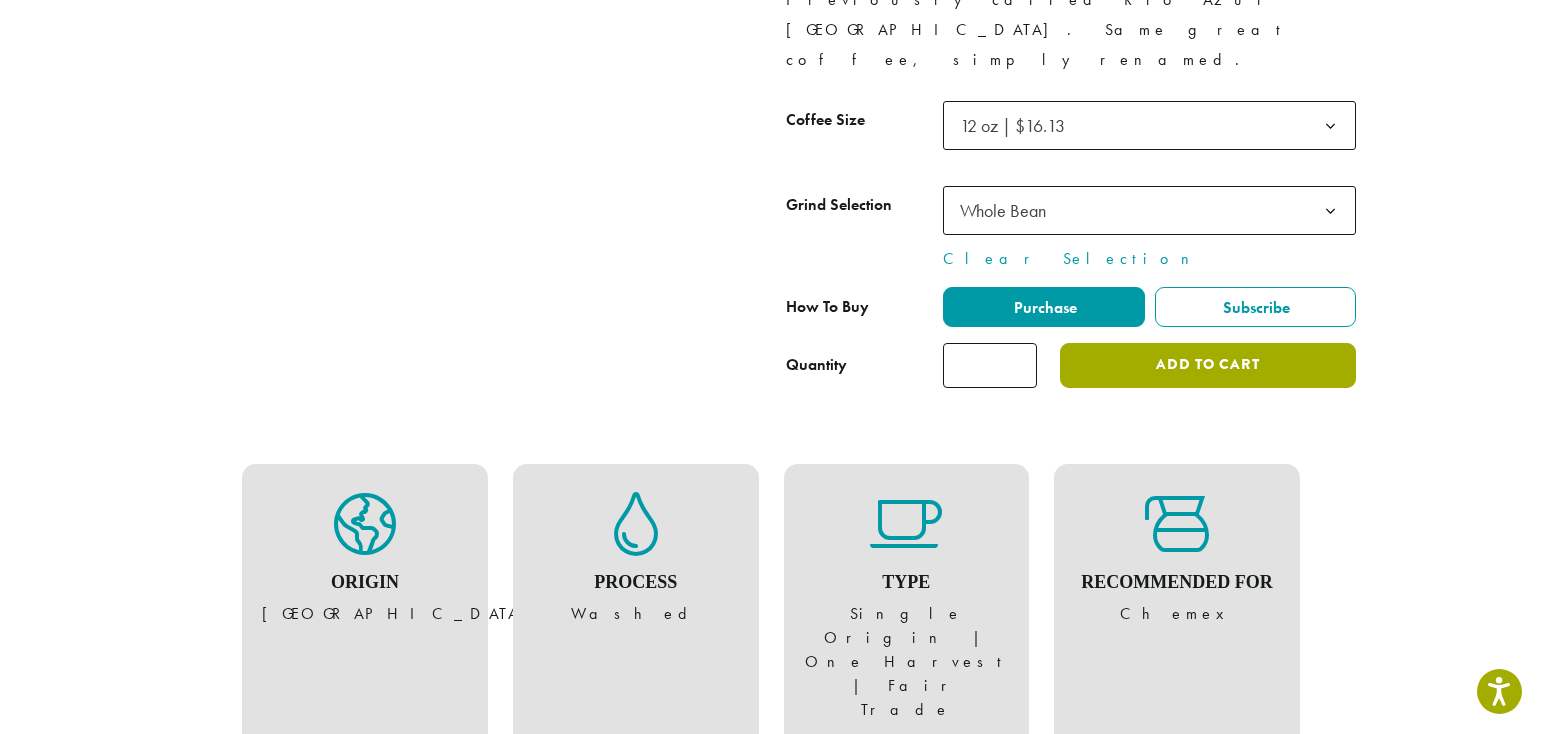 click on "Add to cart" 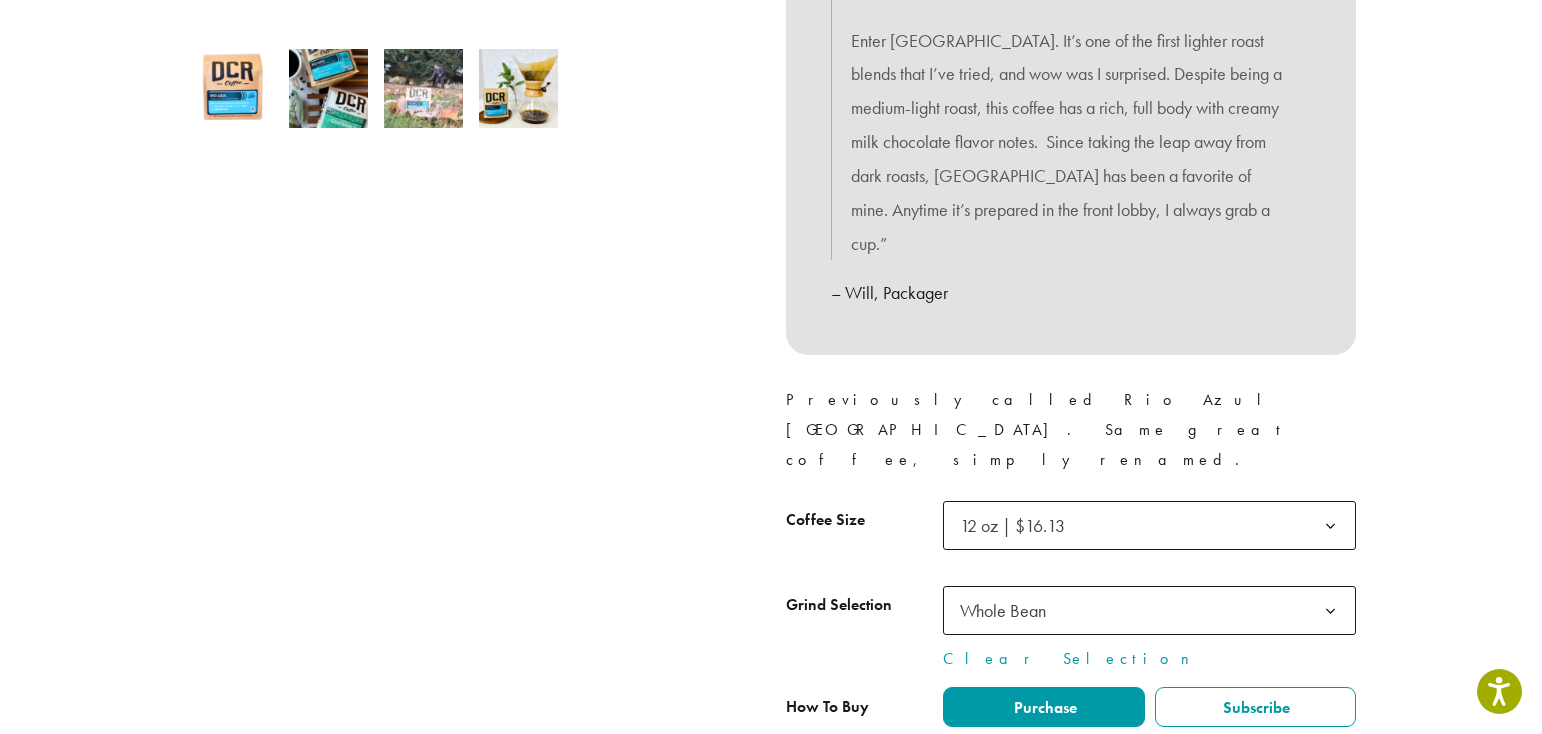 scroll, scrollTop: 662, scrollLeft: 0, axis: vertical 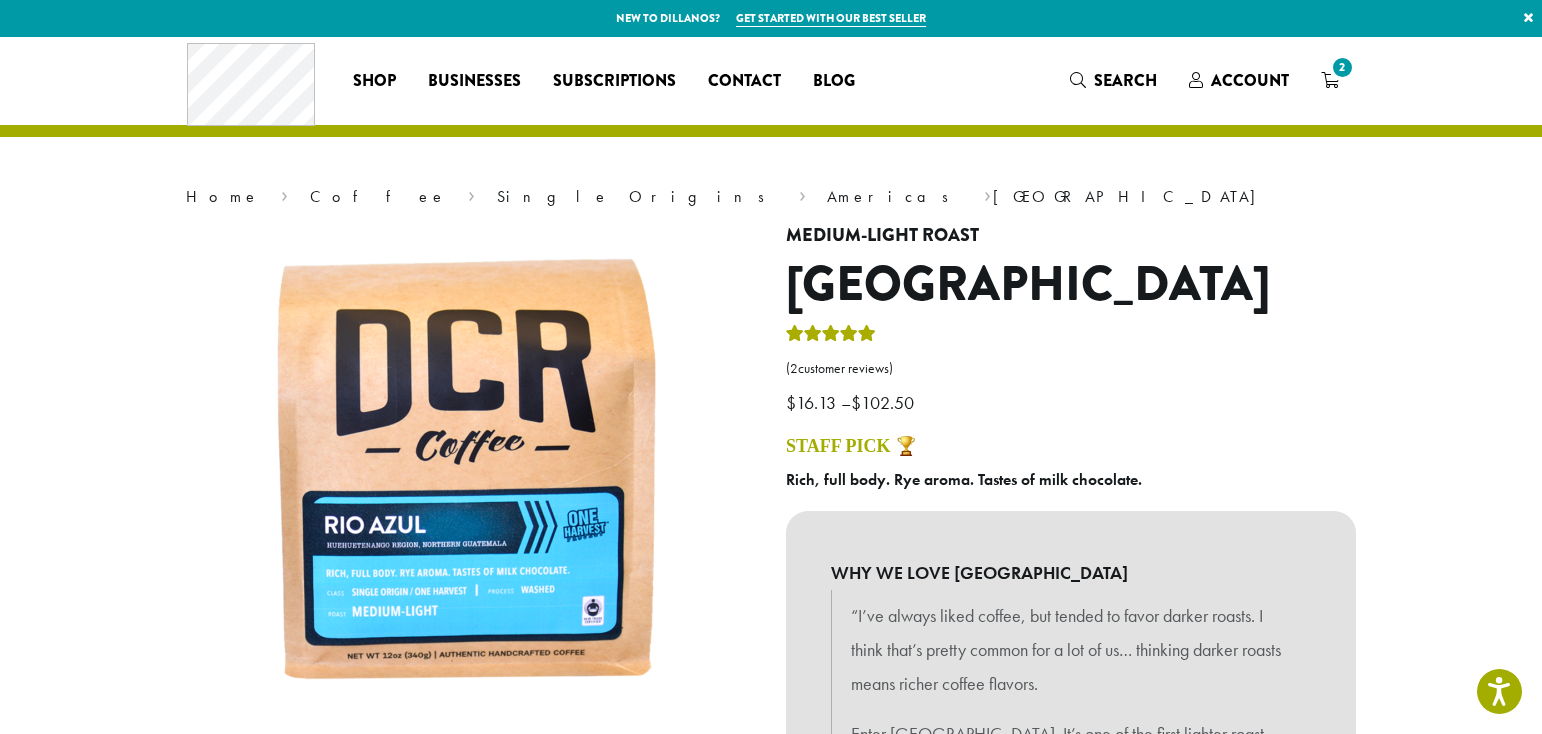 click on "**********" at bounding box center (771, 2382) 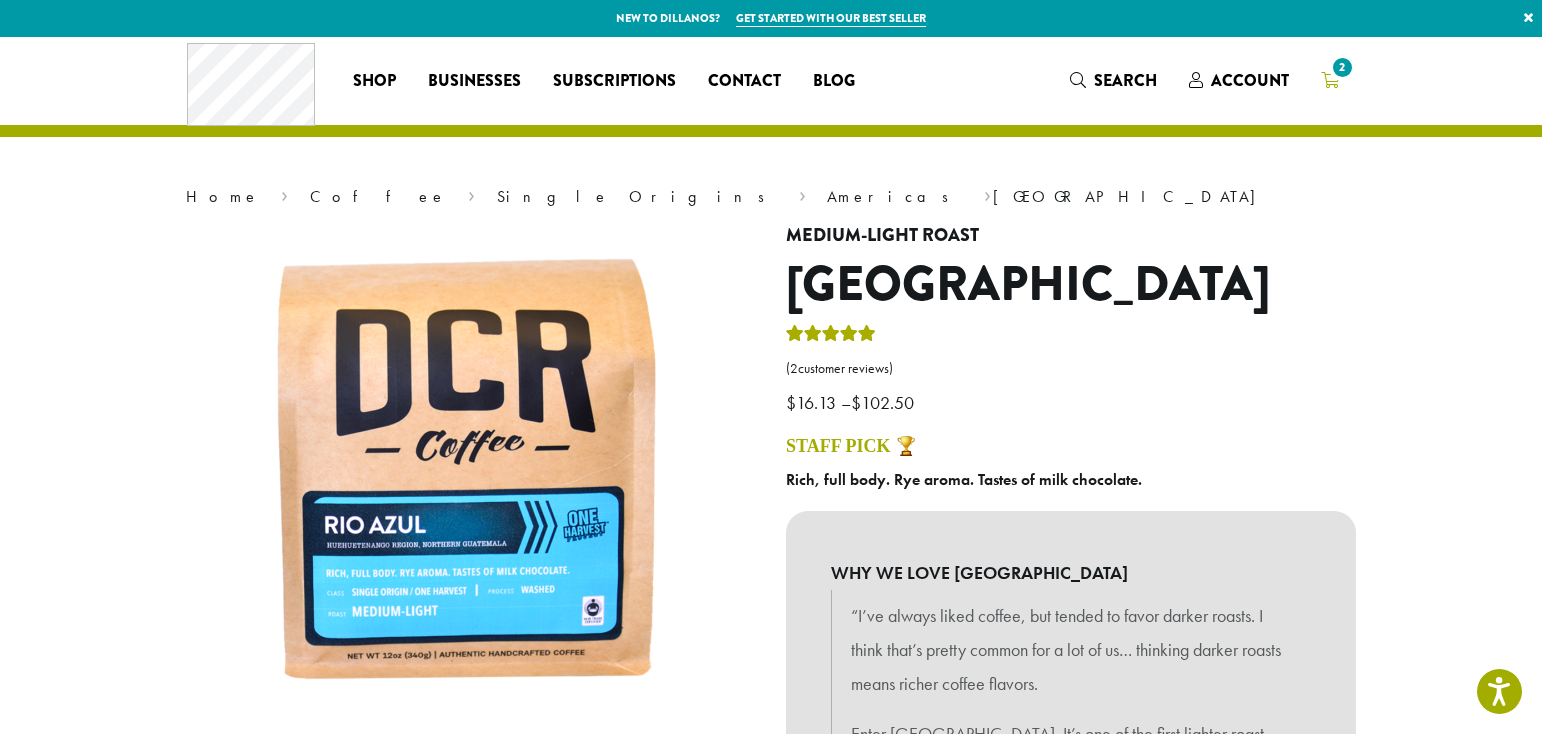 click on "2" at bounding box center (1330, 80) 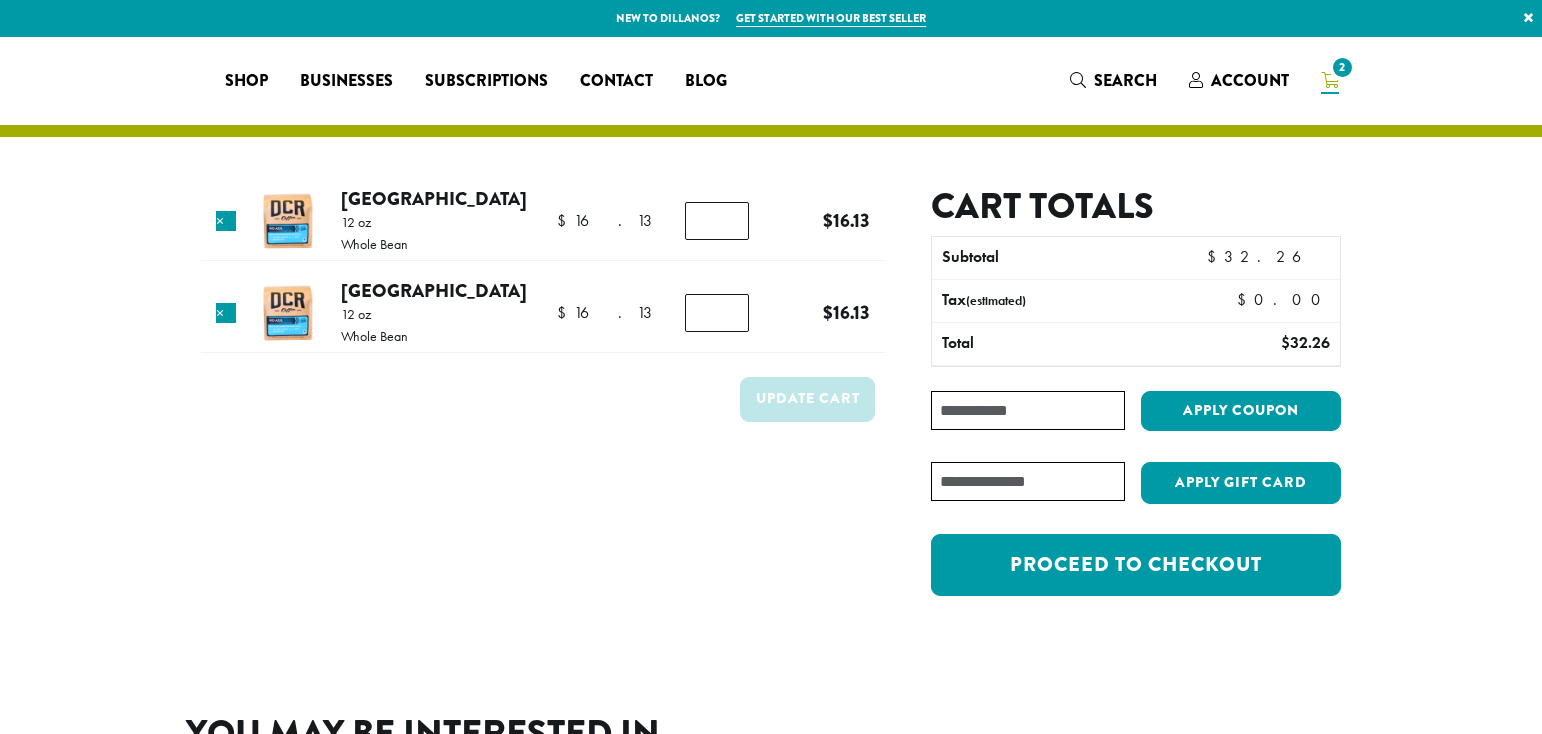 scroll, scrollTop: 0, scrollLeft: 0, axis: both 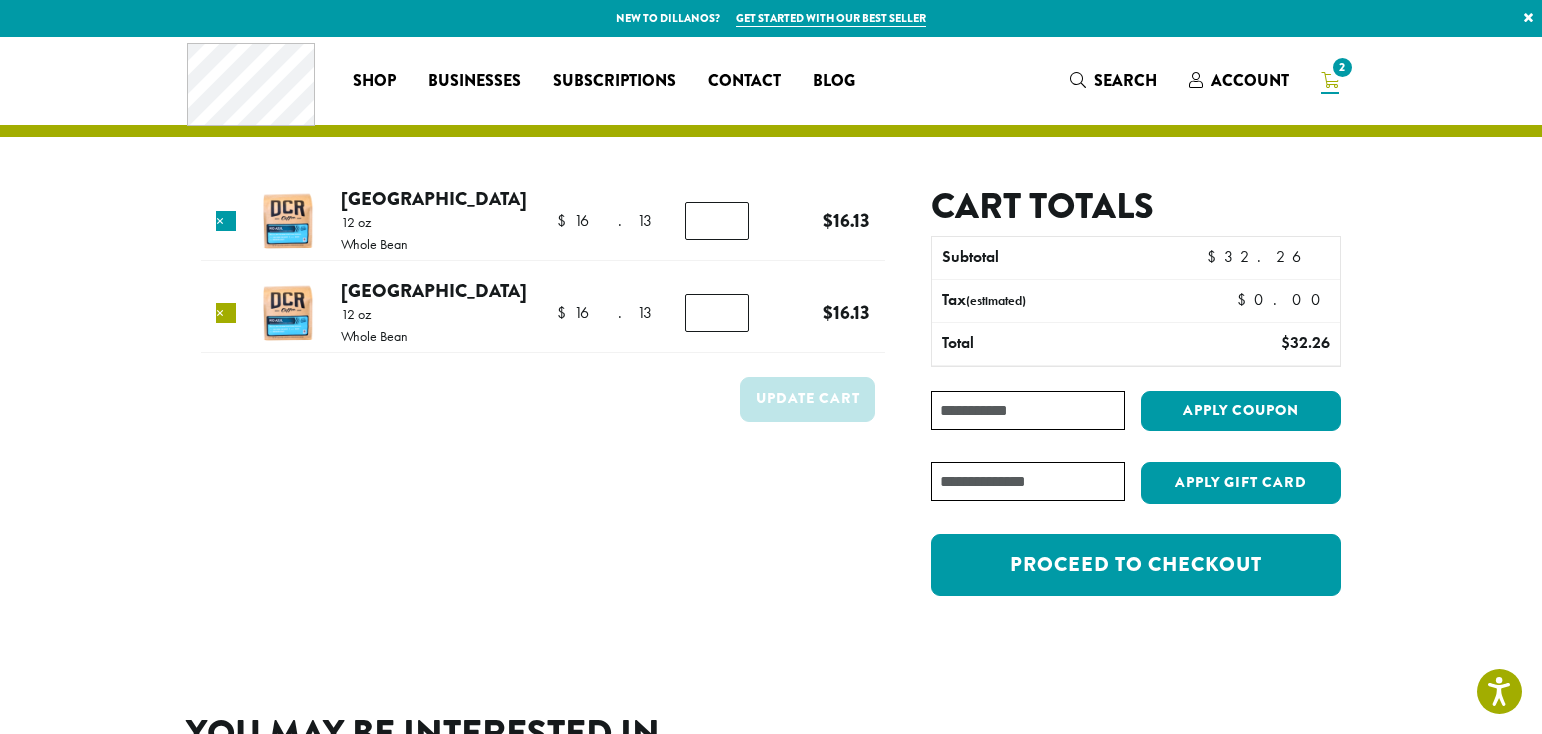 click on "×" at bounding box center [226, 313] 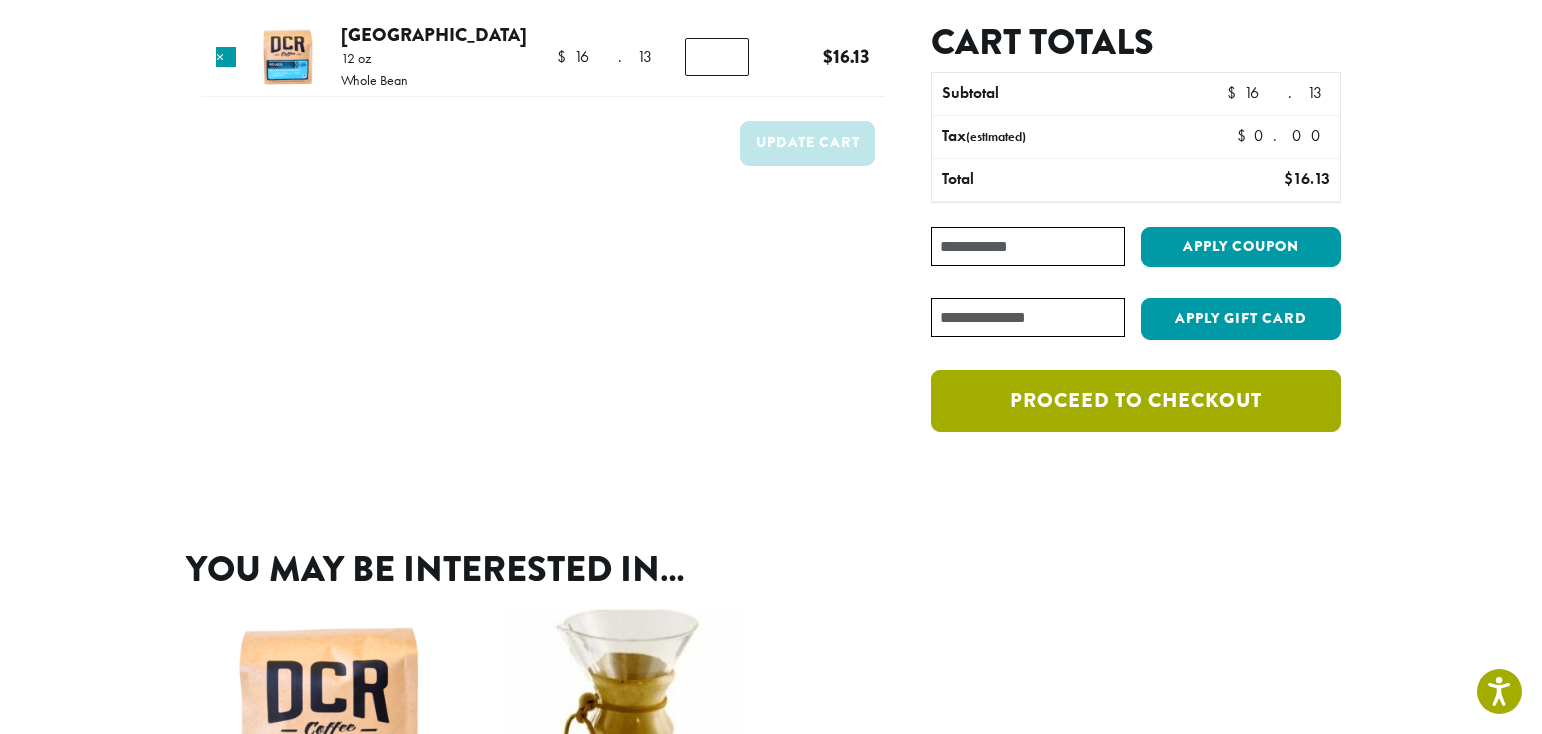 scroll, scrollTop: 360, scrollLeft: 0, axis: vertical 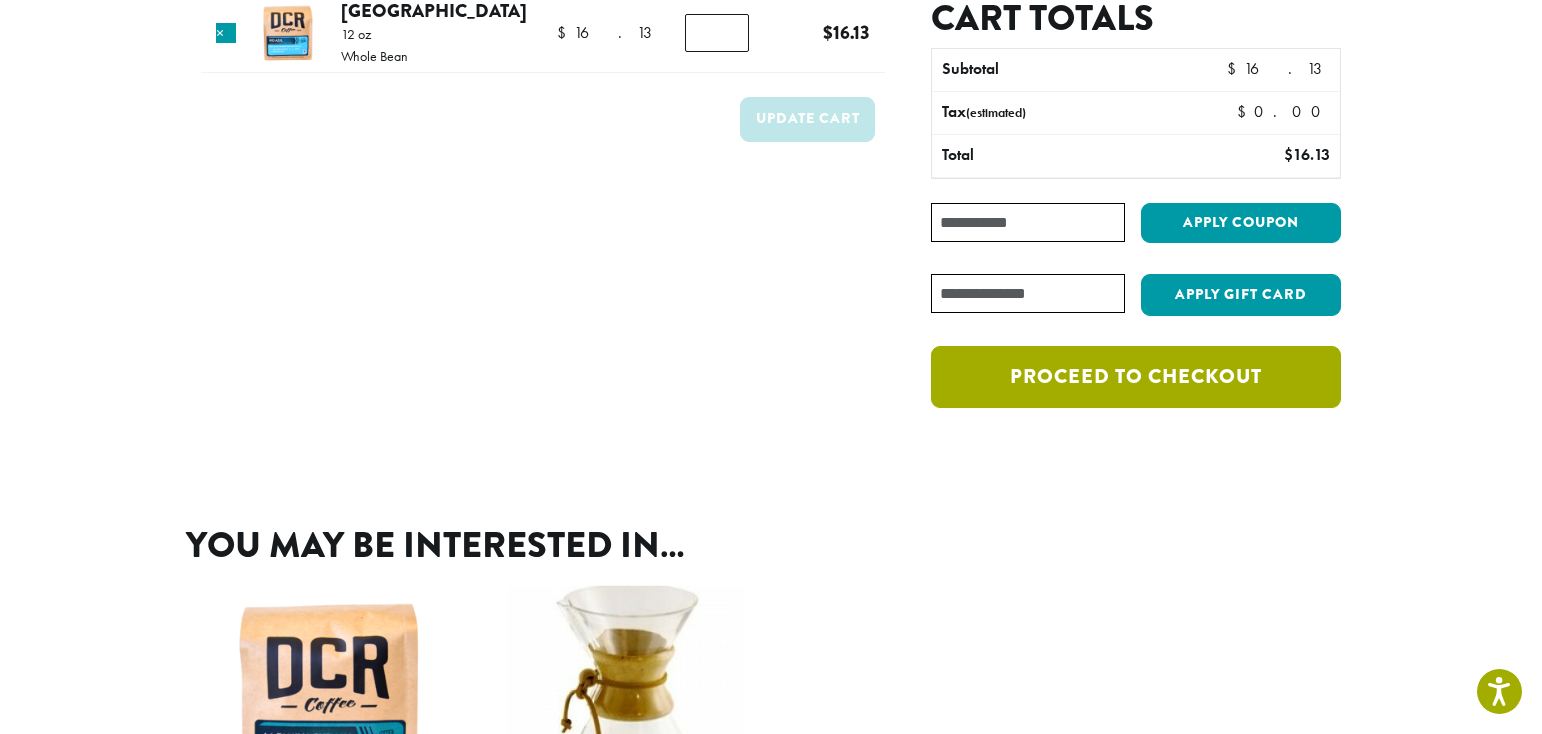 click on "Proceed to checkout" at bounding box center (1136, 377) 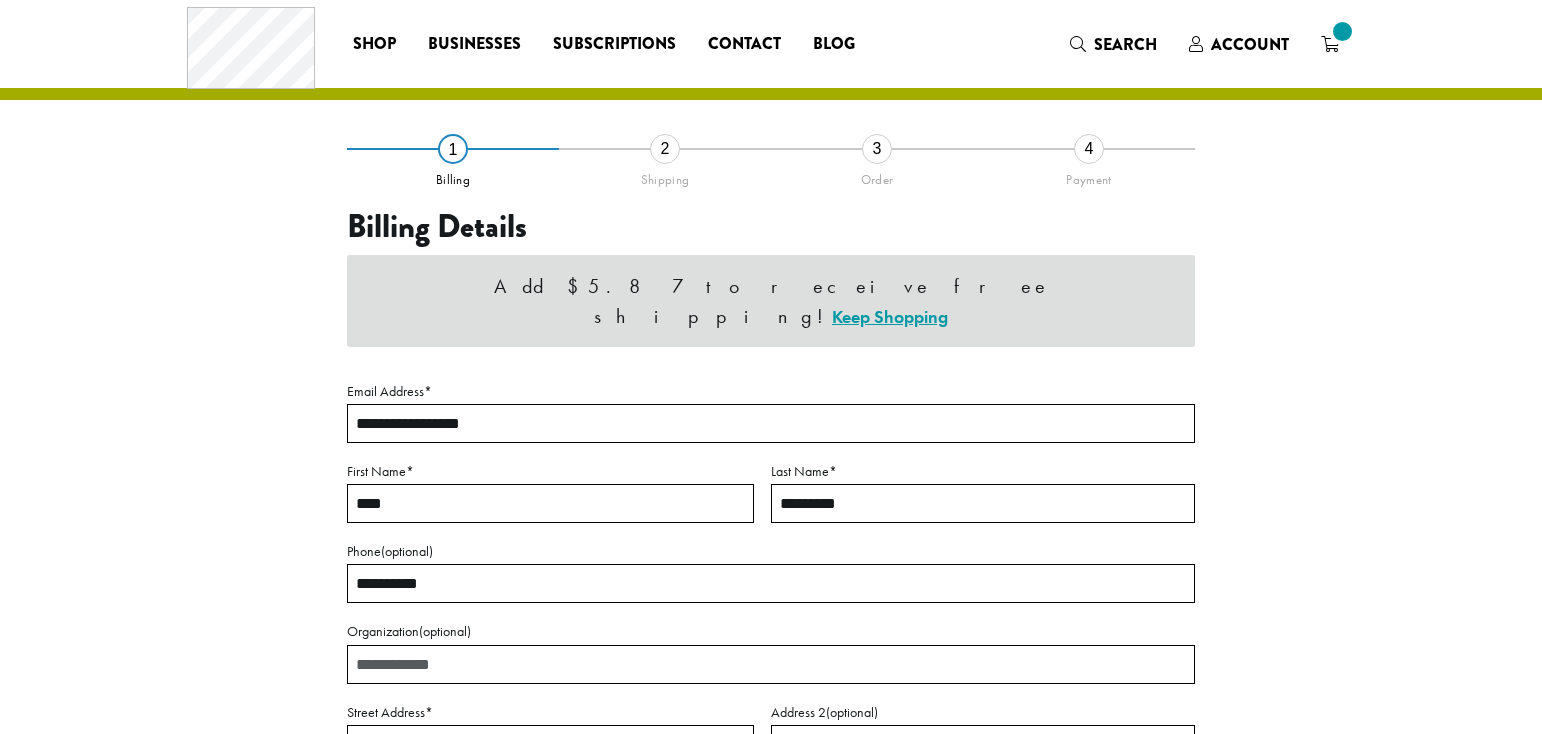 scroll, scrollTop: 0, scrollLeft: 0, axis: both 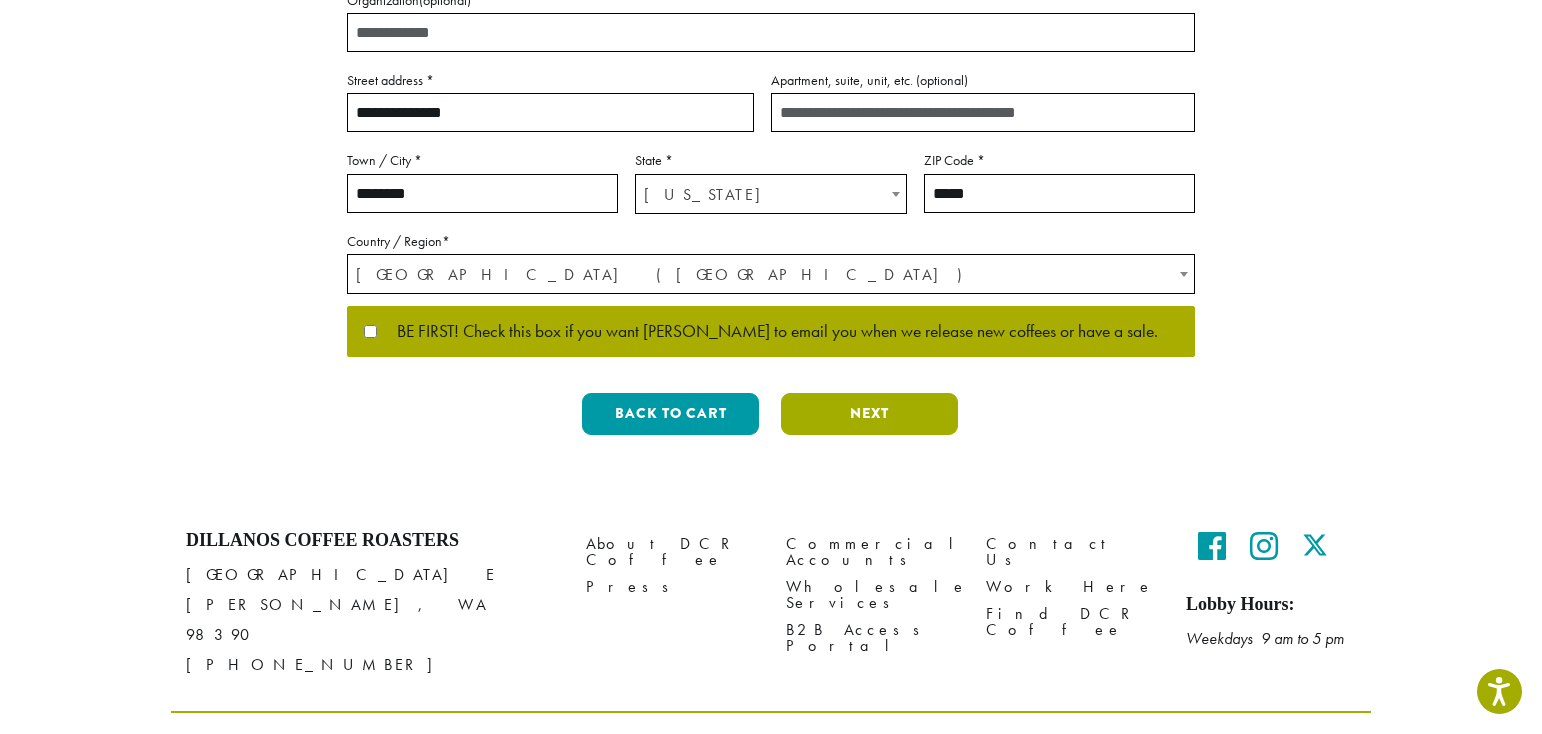 click on "Next" at bounding box center (869, 414) 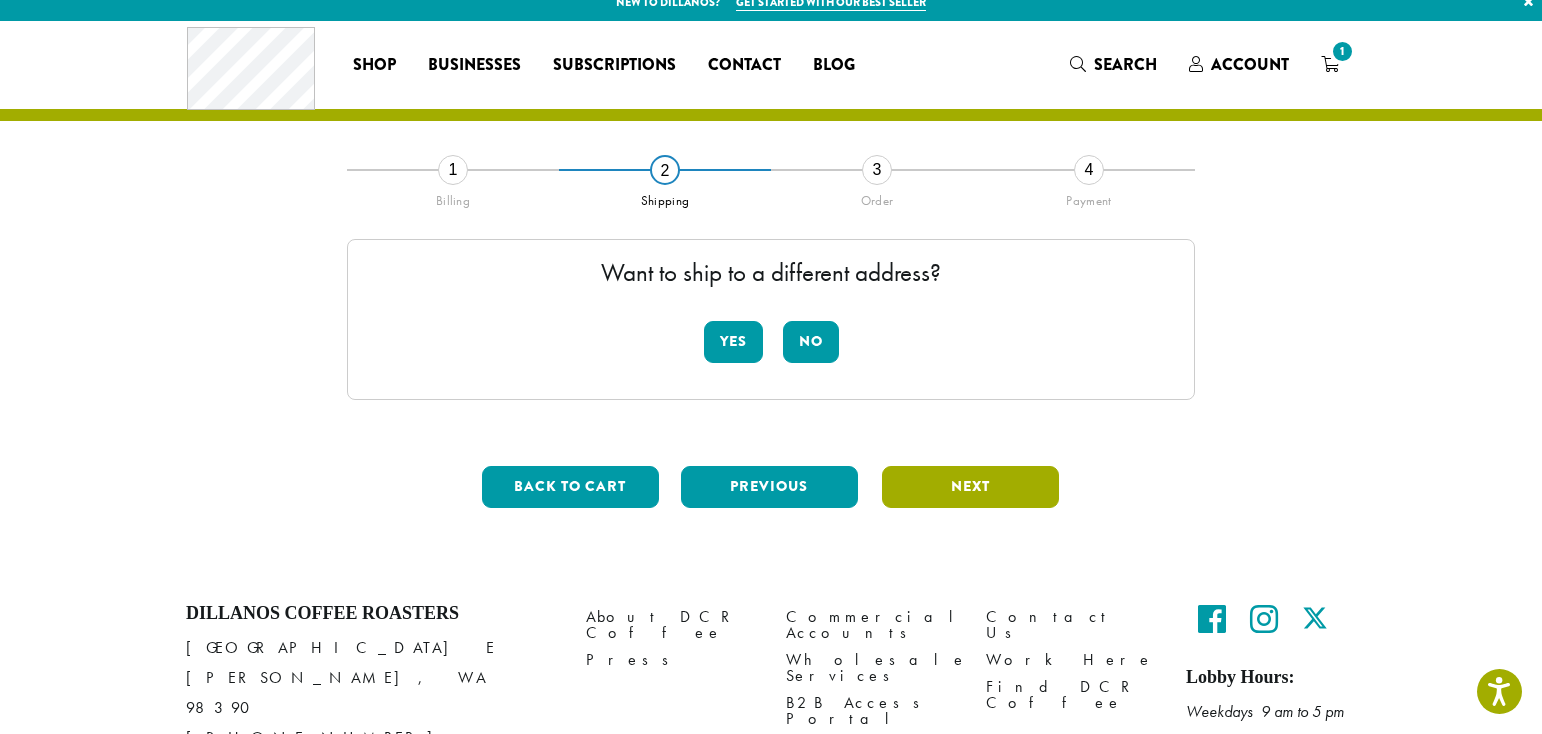 scroll, scrollTop: 0, scrollLeft: 0, axis: both 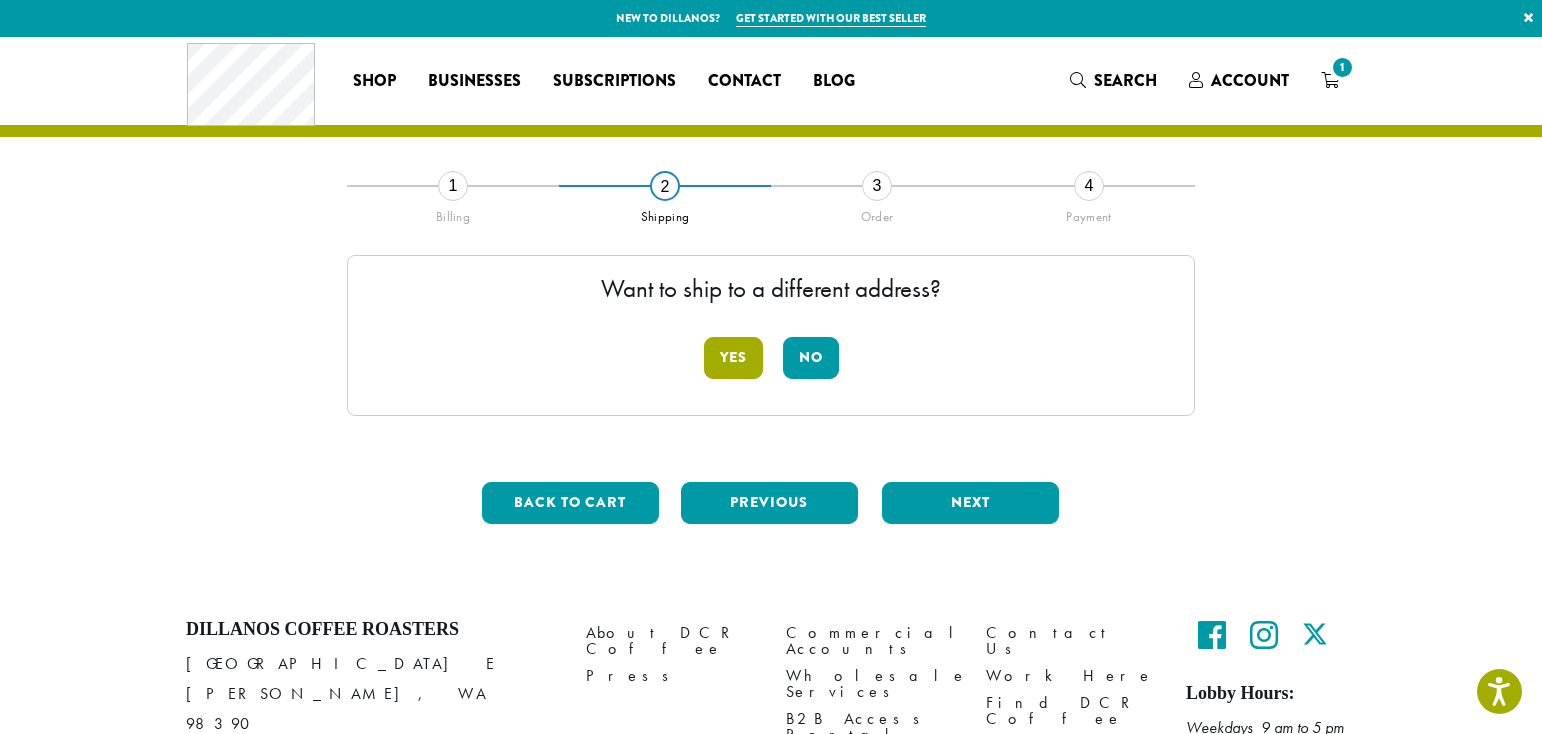 click on "Yes" at bounding box center (733, 358) 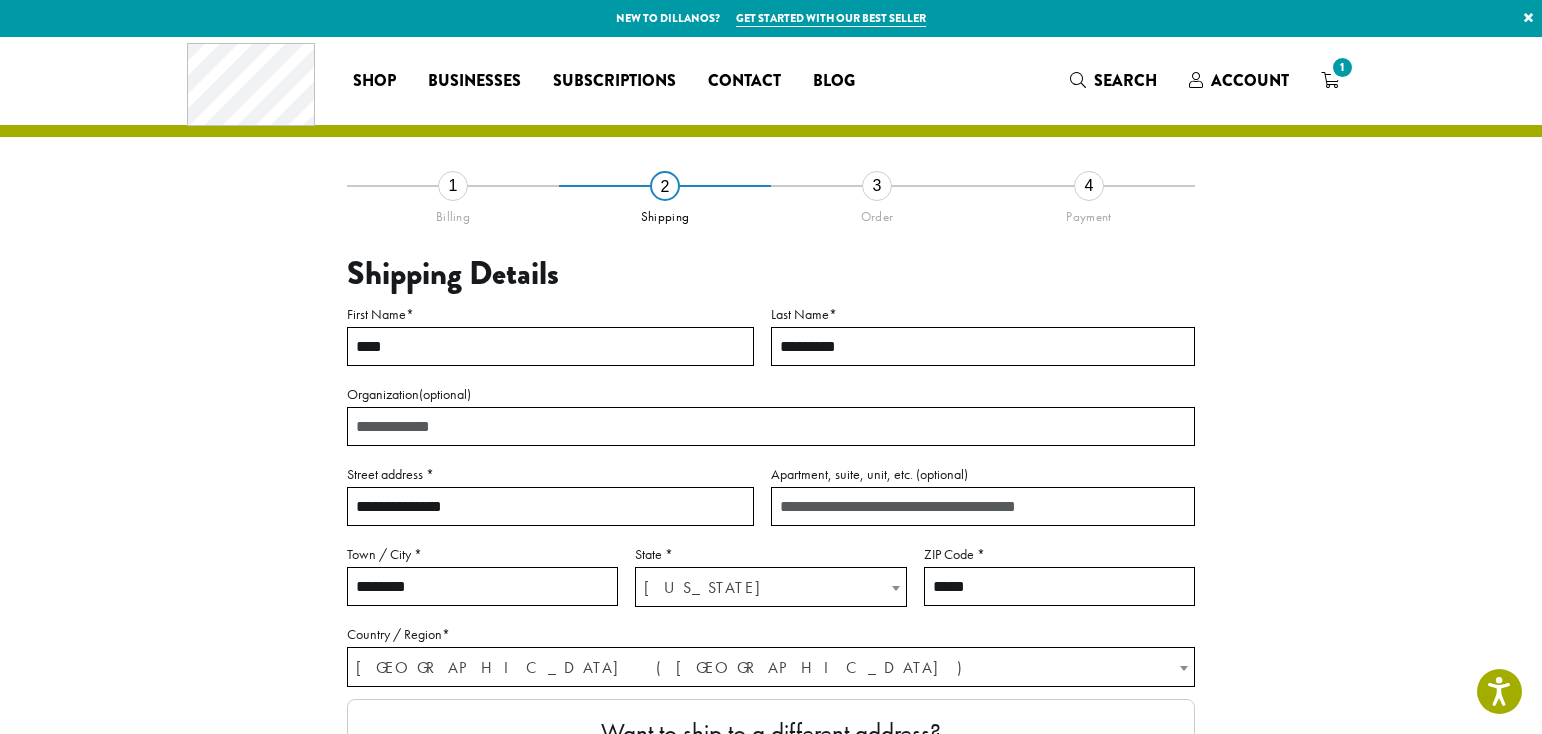 click on "**********" at bounding box center (550, 506) 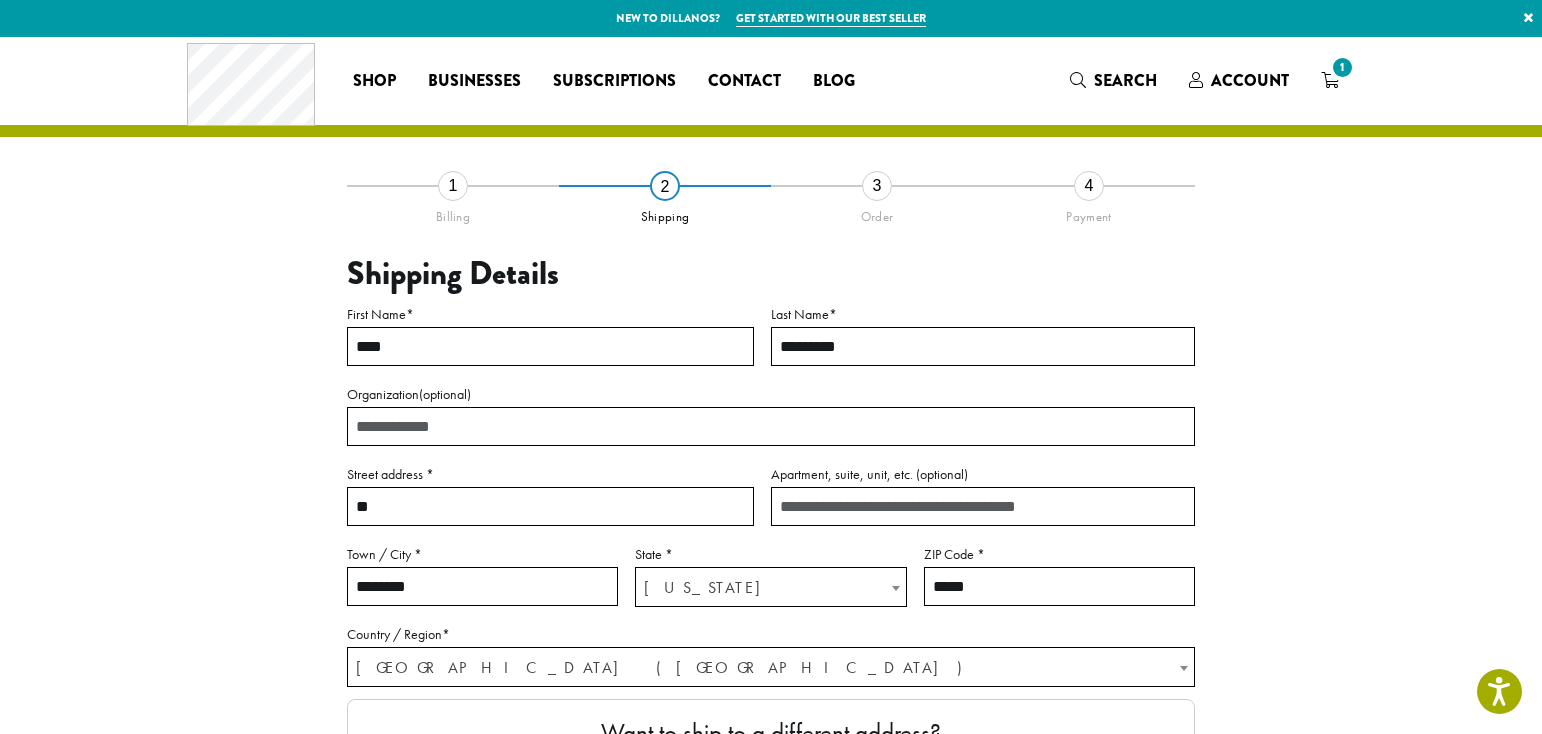 type on "*" 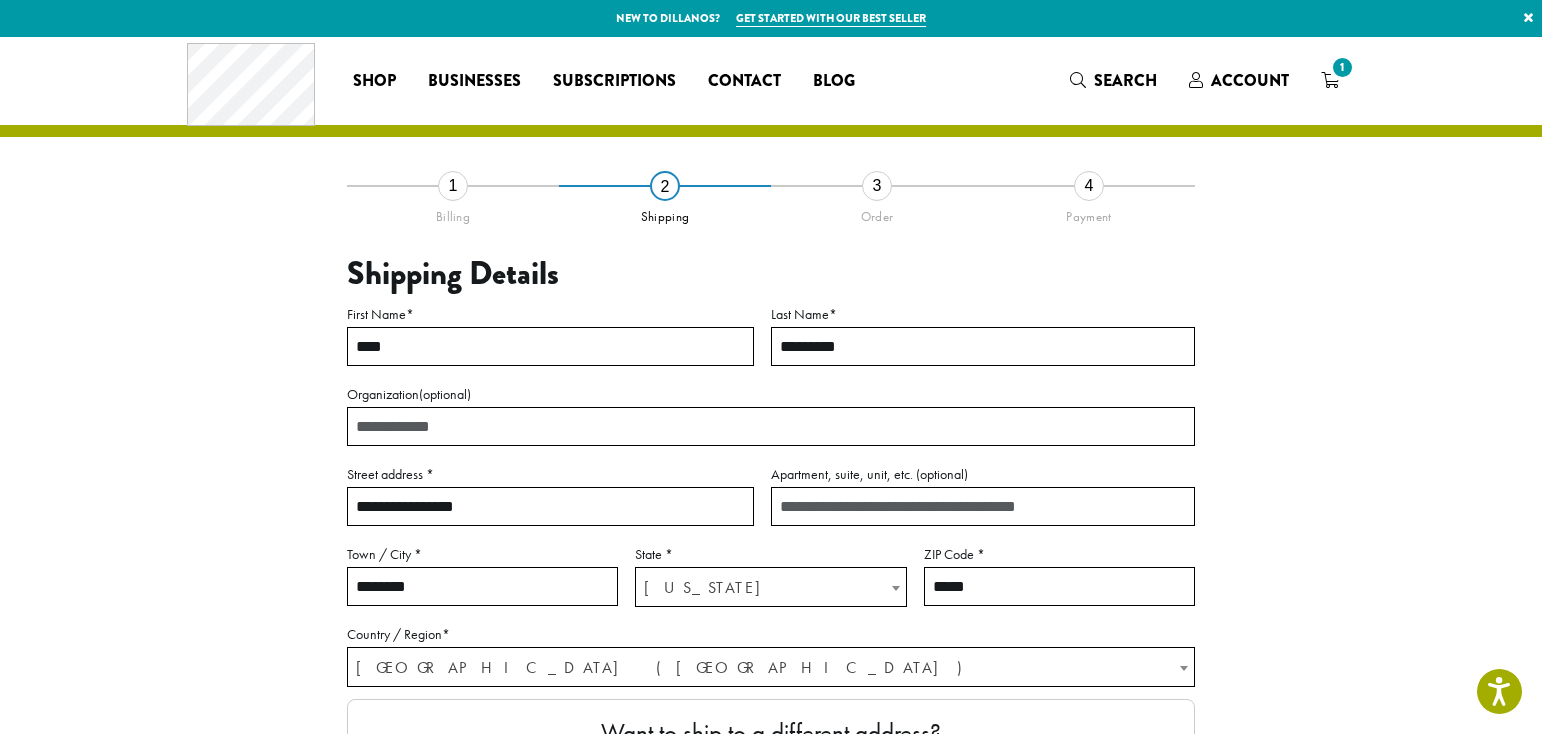 type on "**********" 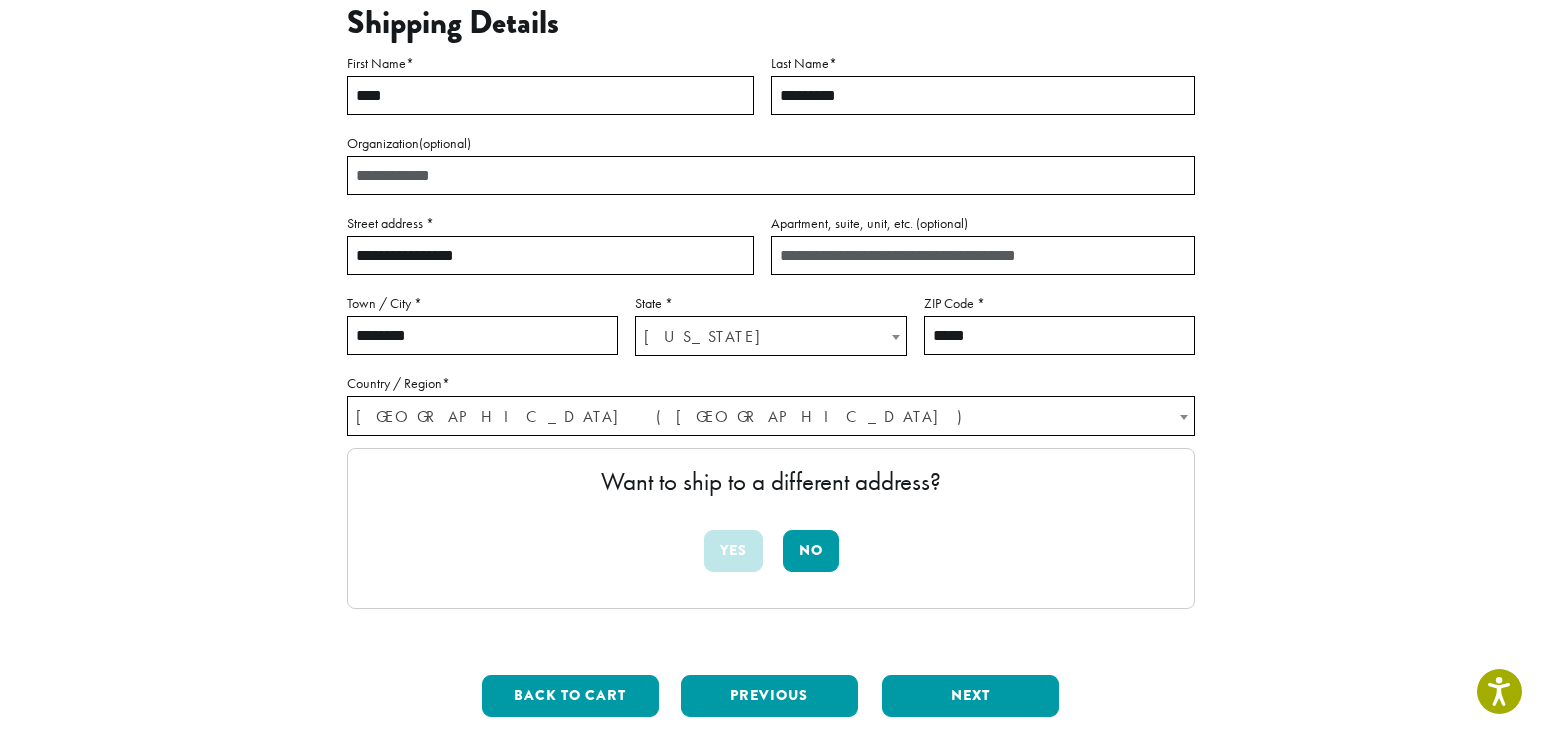 scroll, scrollTop: 256, scrollLeft: 0, axis: vertical 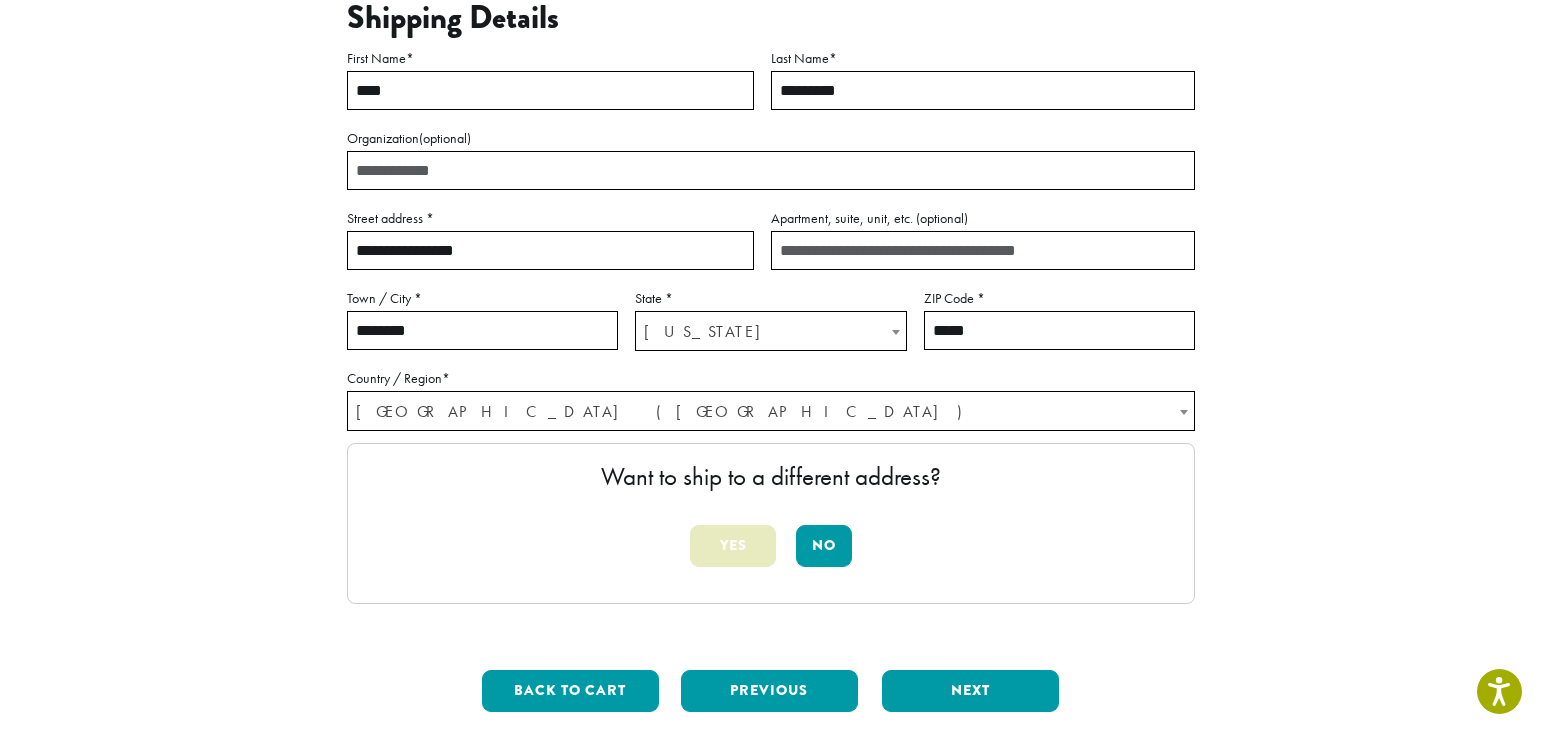 type on "*****" 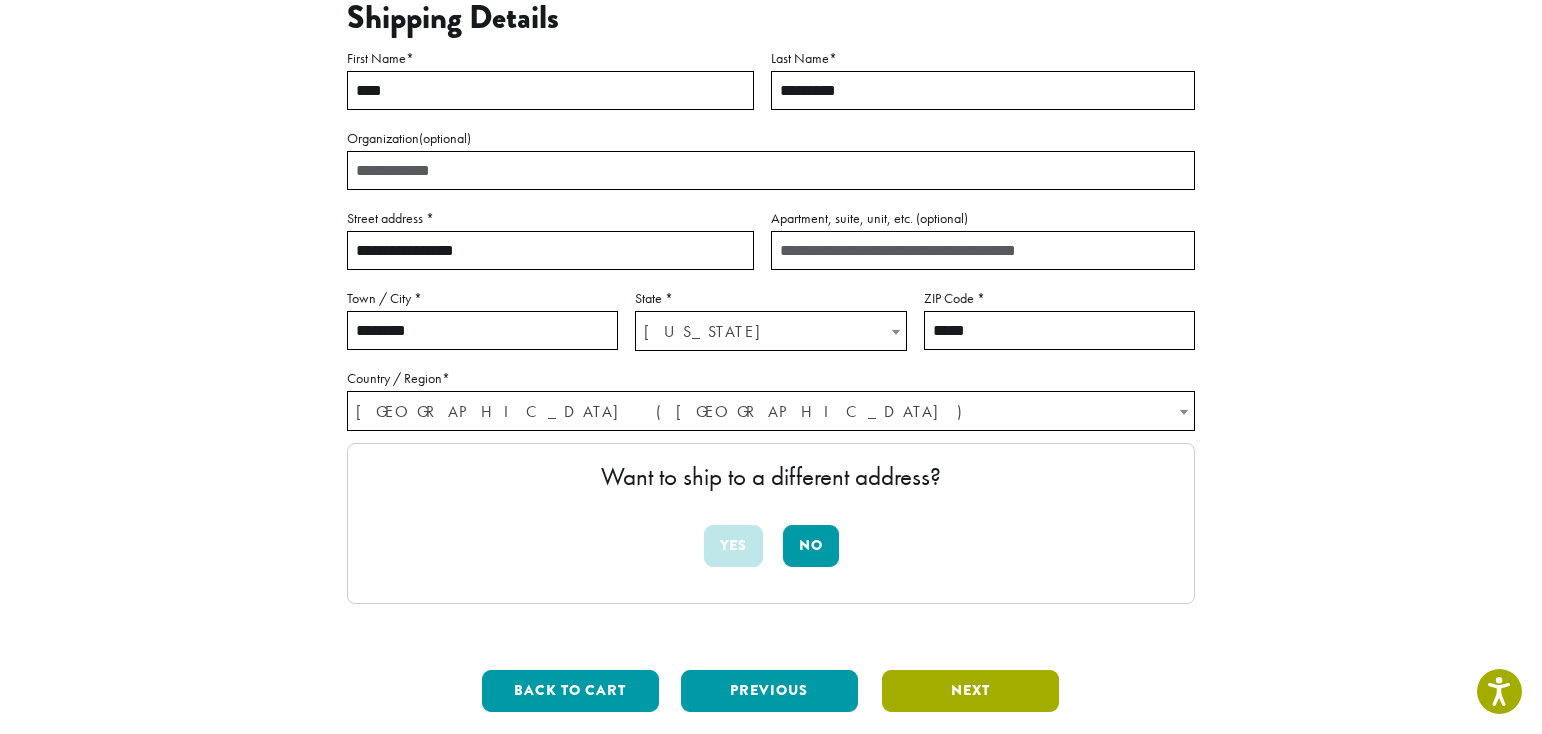 click on "Next" at bounding box center [970, 691] 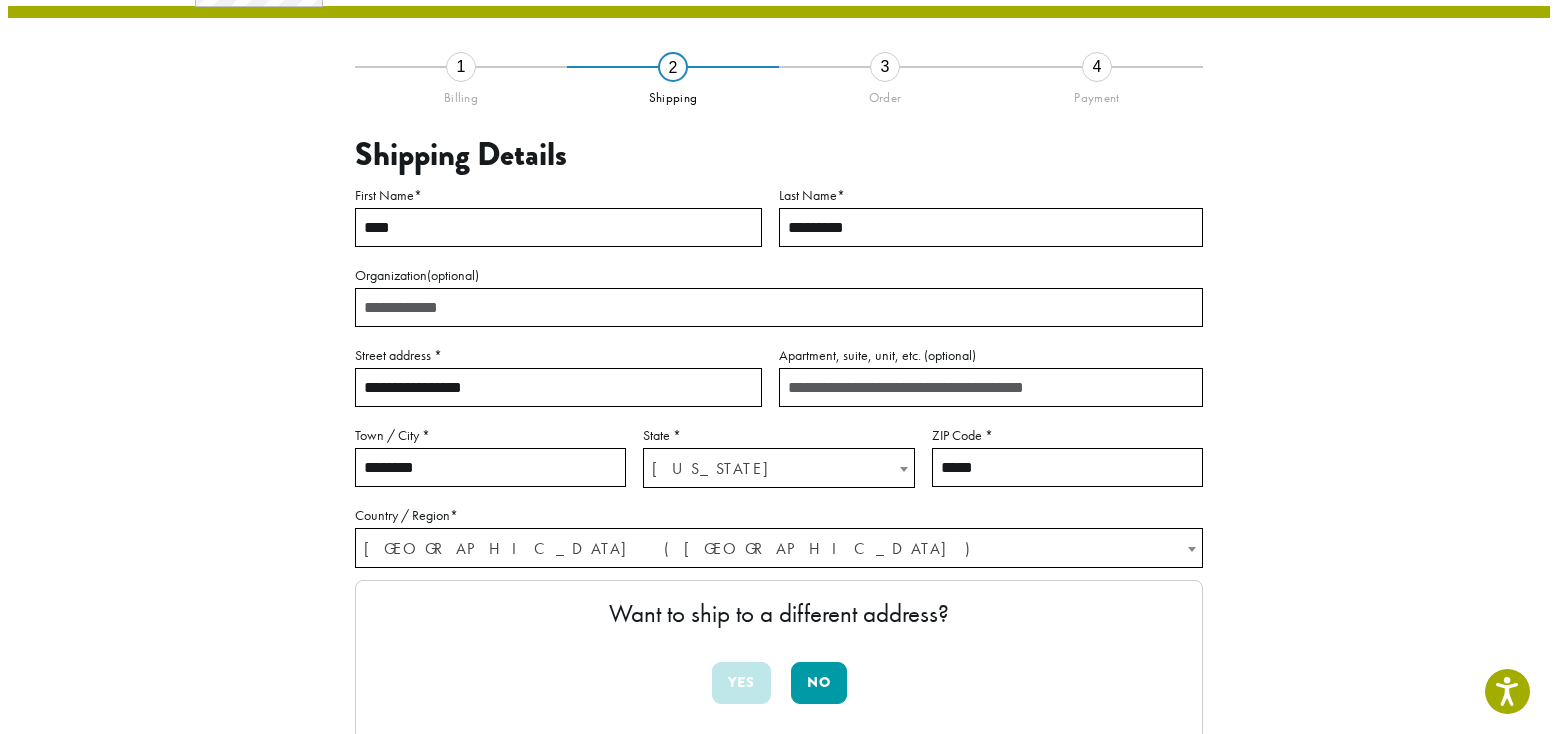 scroll, scrollTop: 114, scrollLeft: 0, axis: vertical 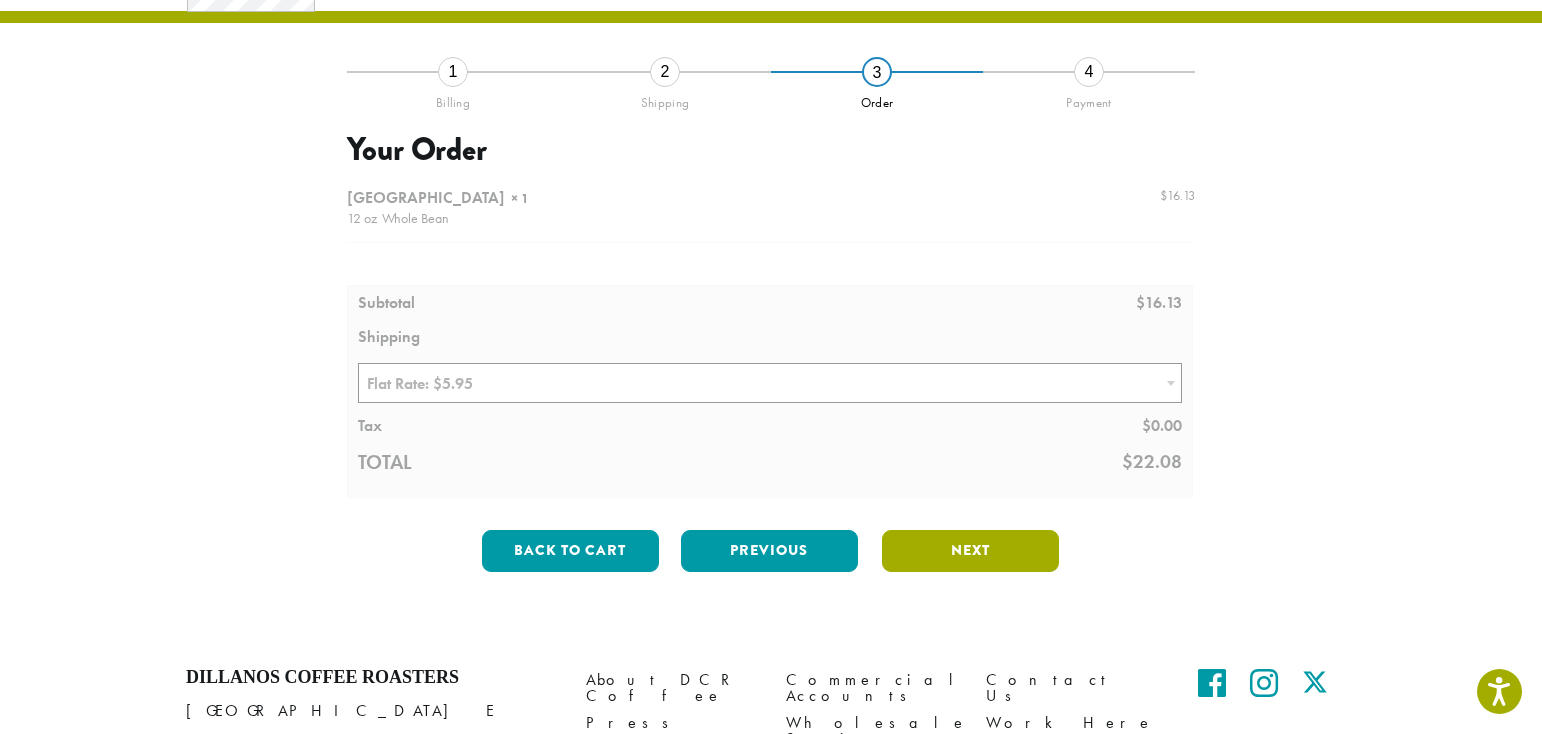 click on "Next" at bounding box center [970, 551] 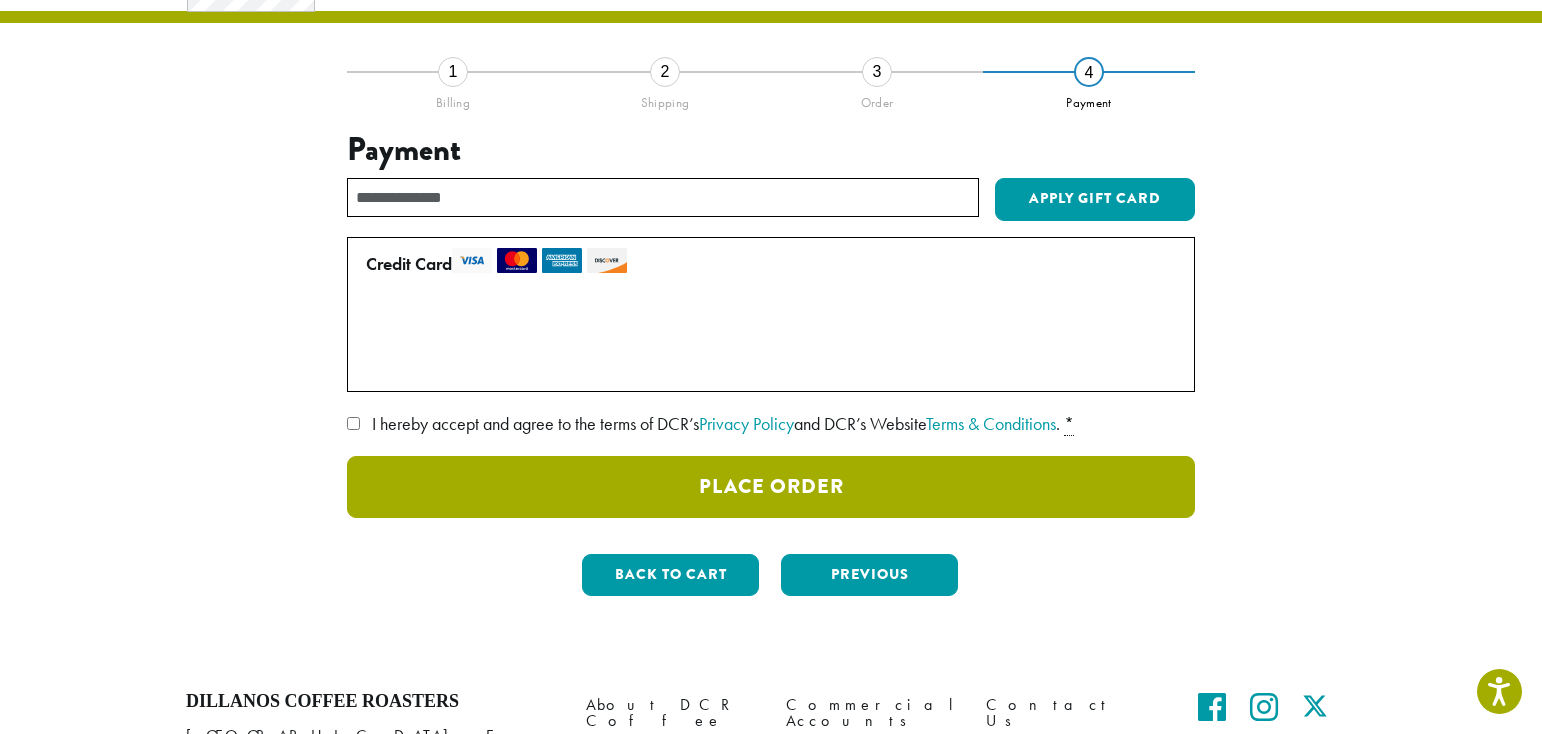 click on "Place Order" at bounding box center (771, 487) 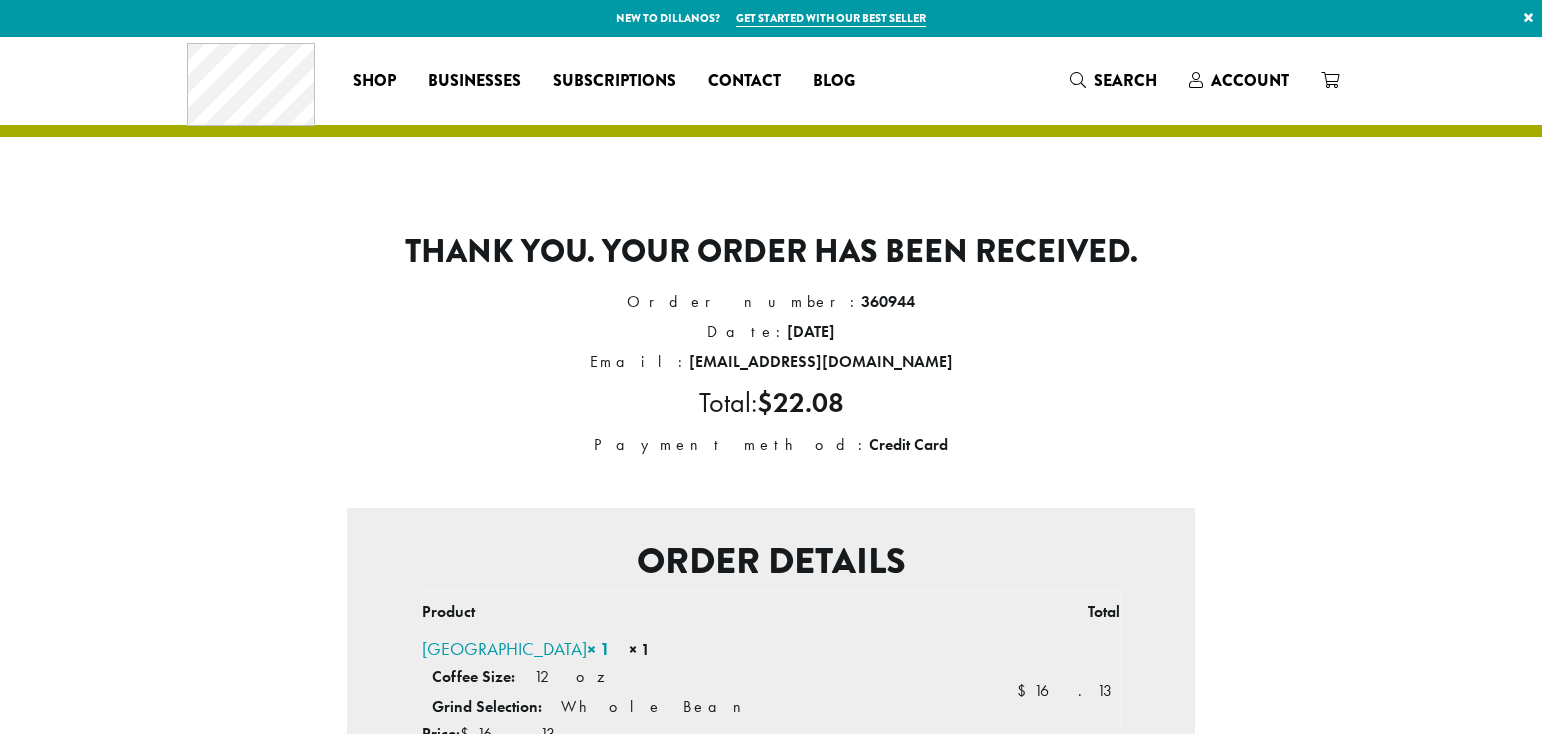 scroll, scrollTop: 0, scrollLeft: 0, axis: both 